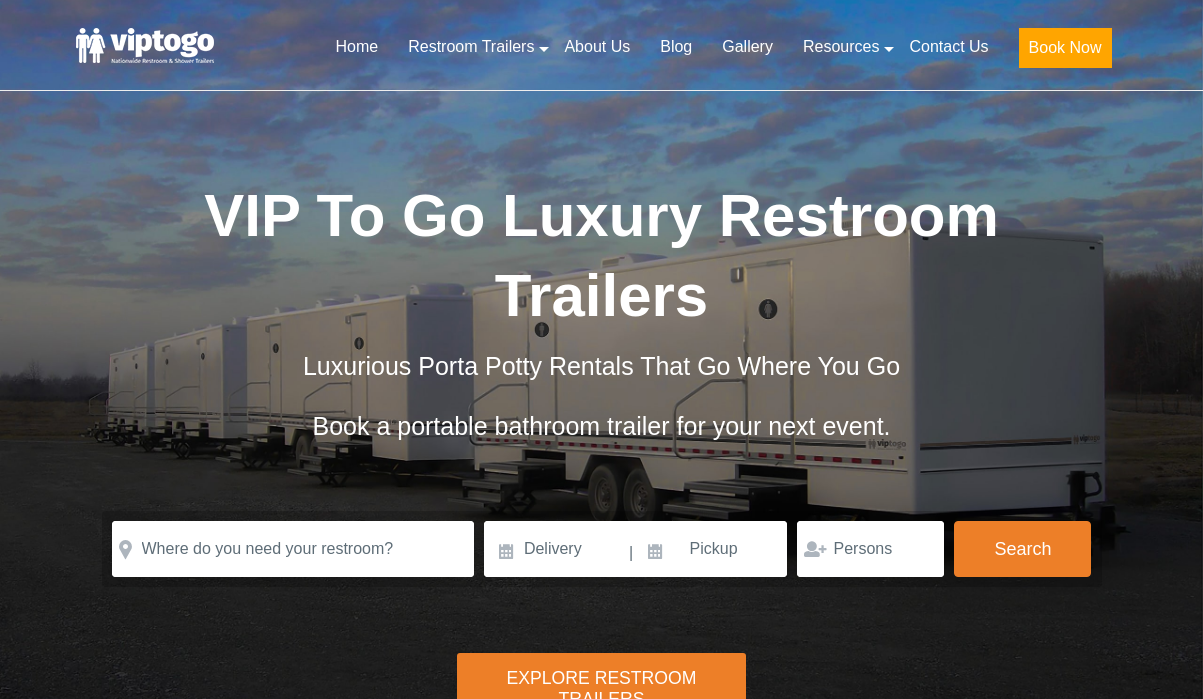 scroll, scrollTop: 0, scrollLeft: 0, axis: both 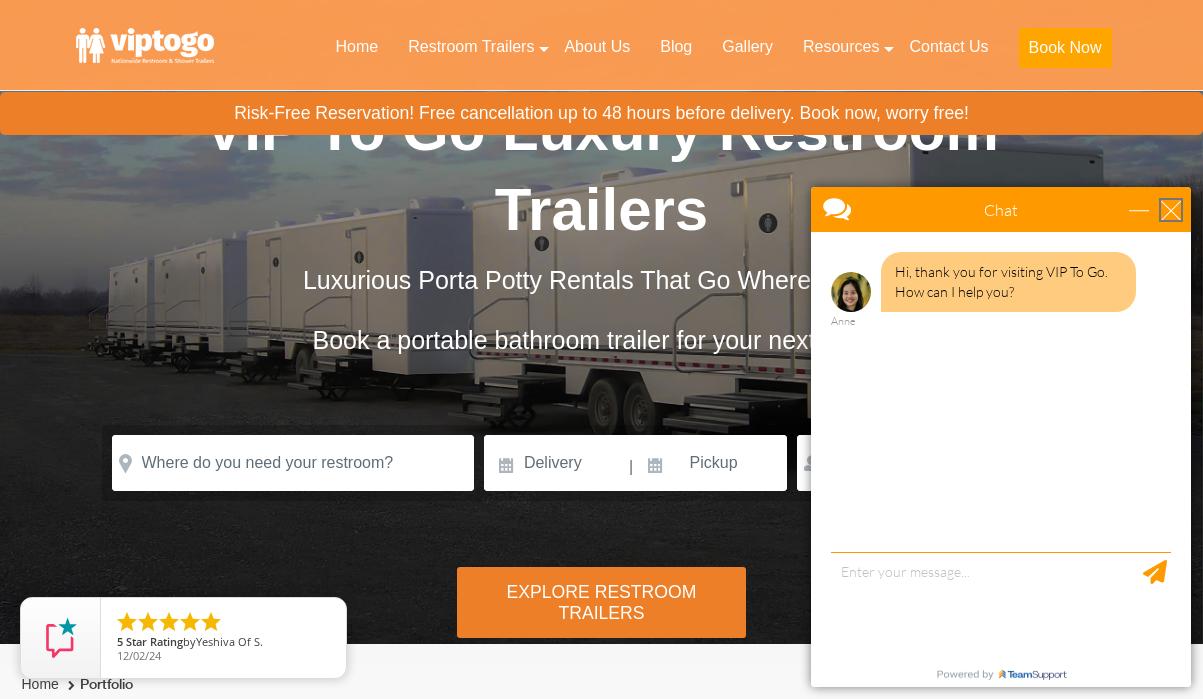 click at bounding box center (1171, 210) 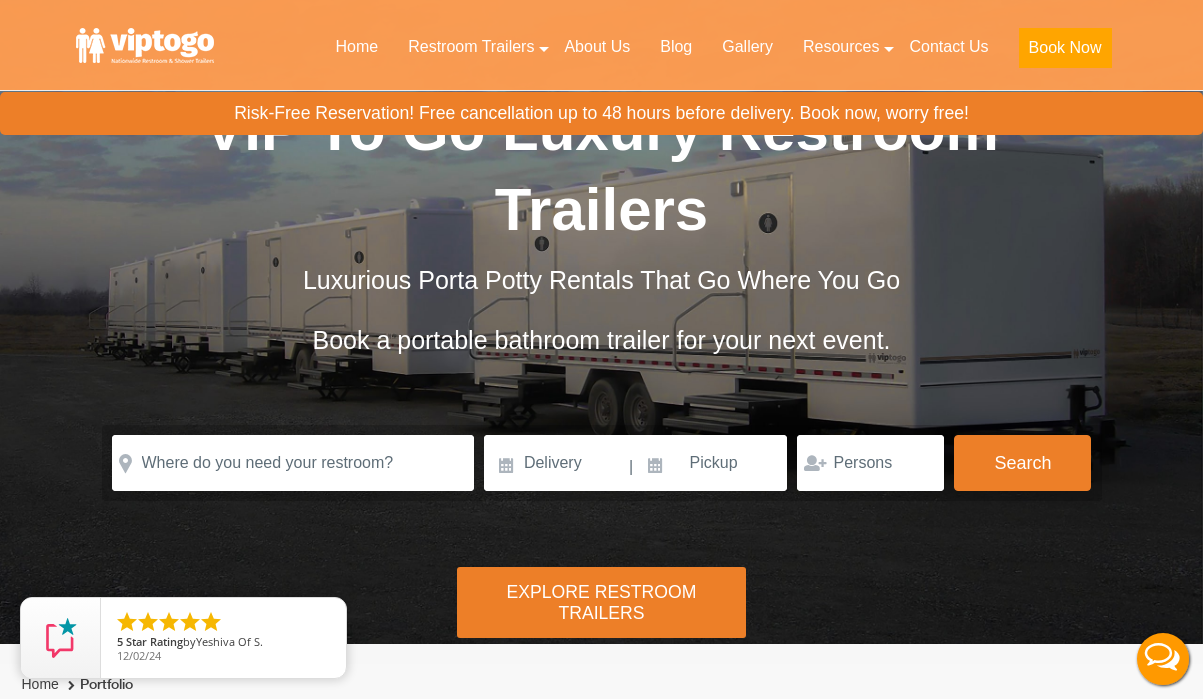 scroll, scrollTop: 0, scrollLeft: 0, axis: both 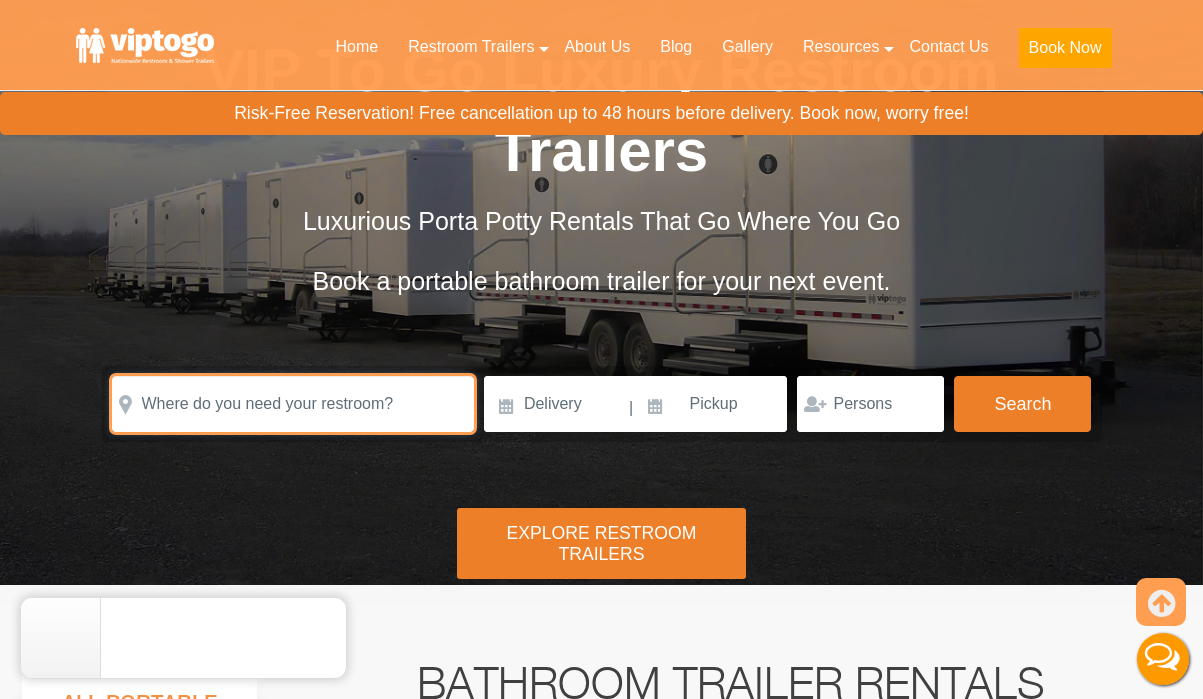 click at bounding box center [293, 404] 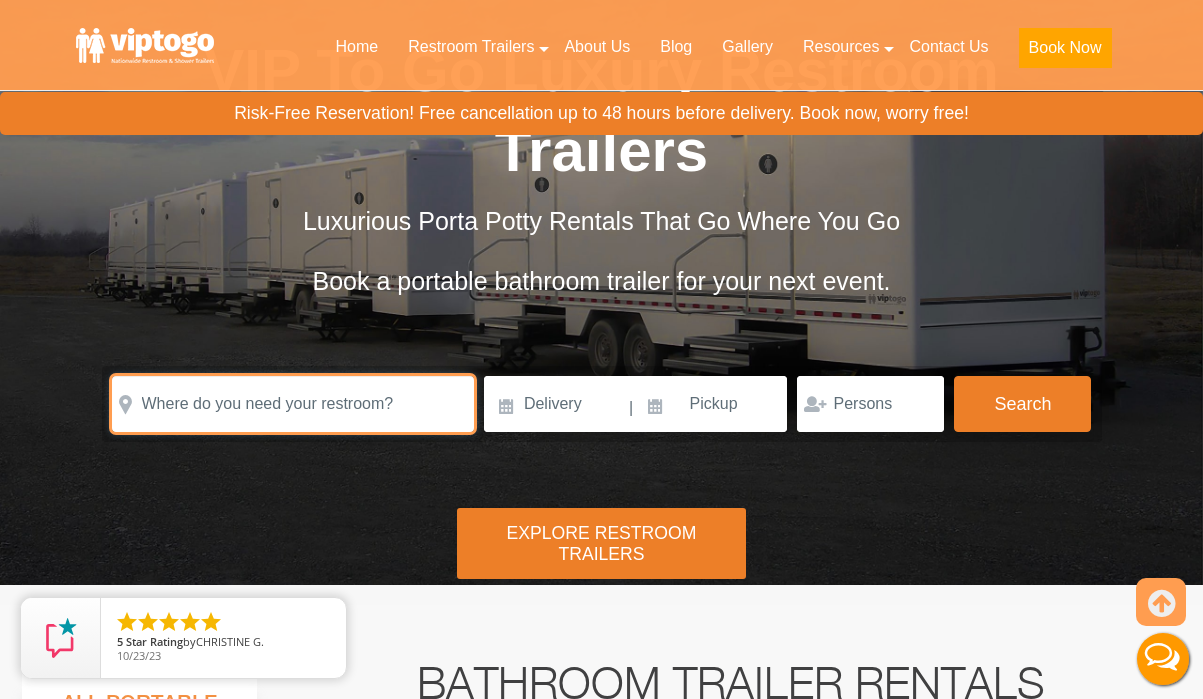 click at bounding box center (293, 404) 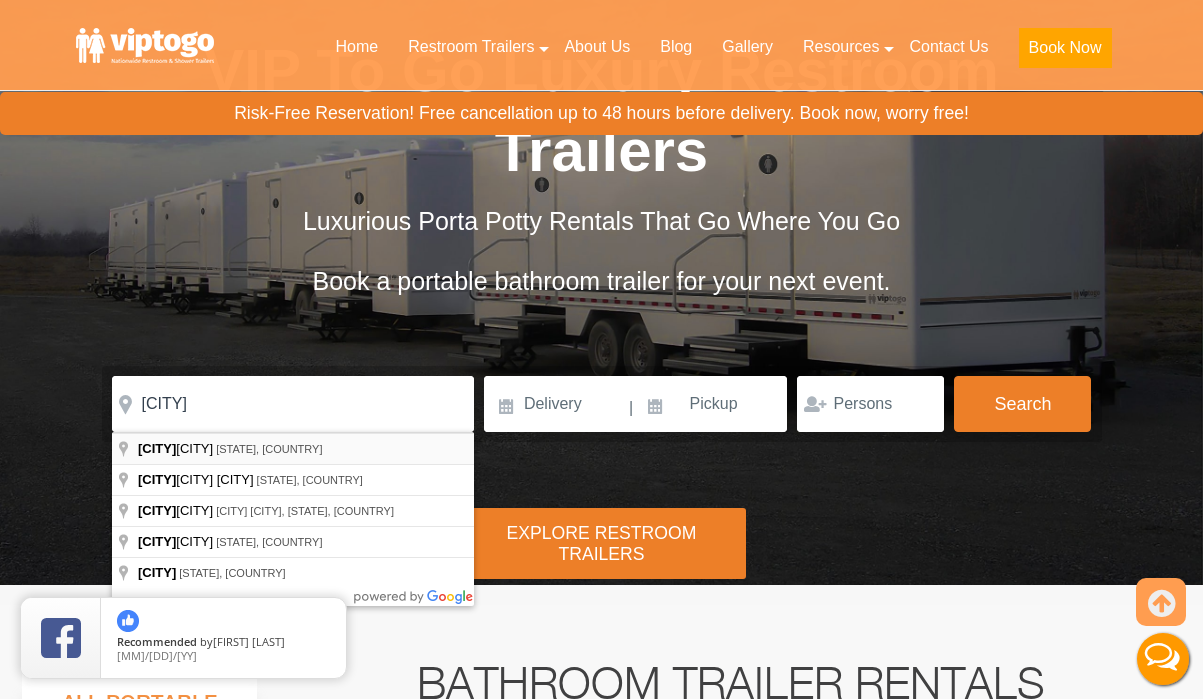 type on "Southampton, NY, USA" 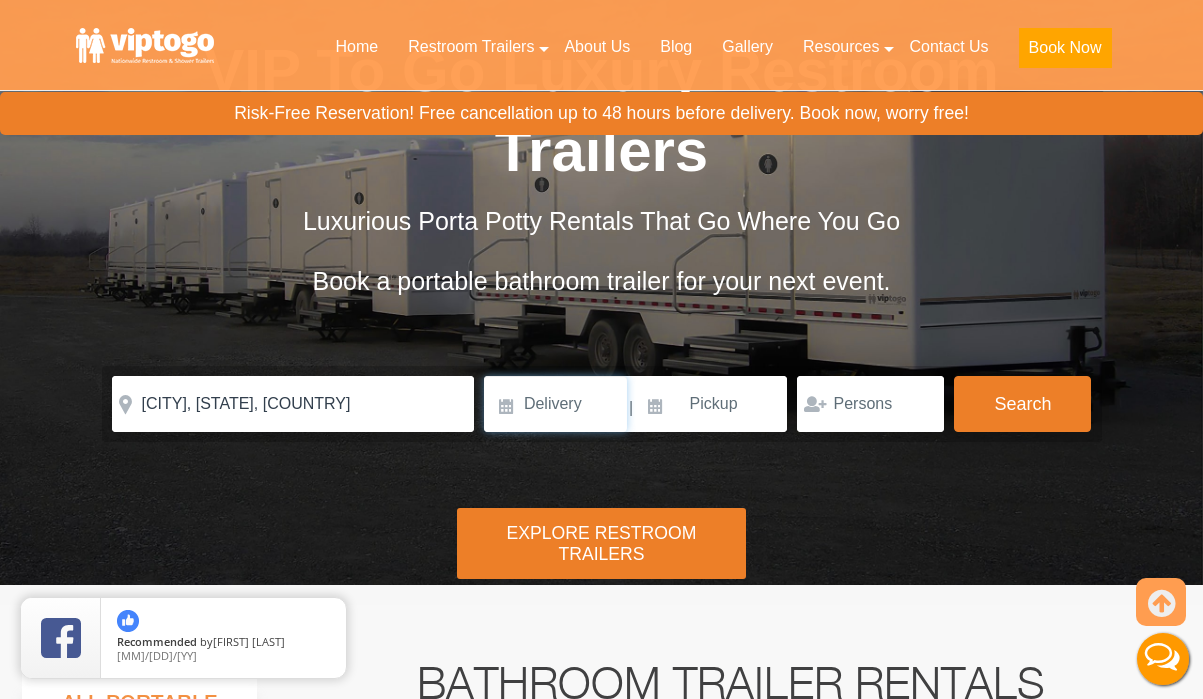 click at bounding box center (555, 404) 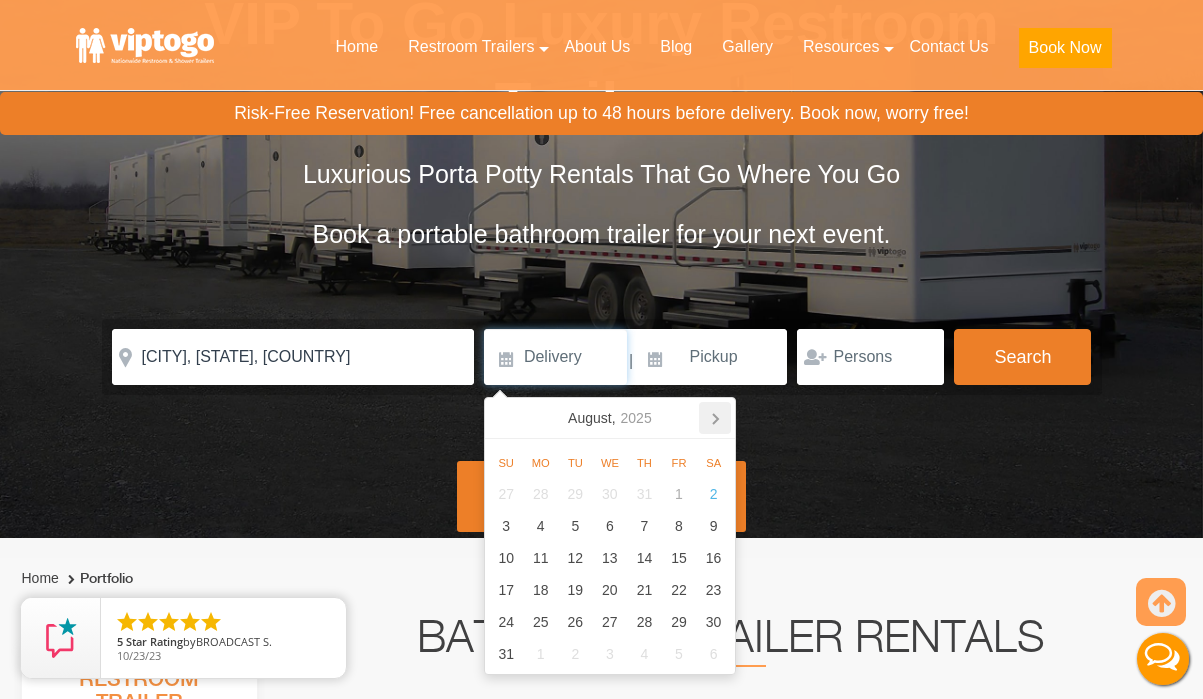 scroll, scrollTop: 199, scrollLeft: 0, axis: vertical 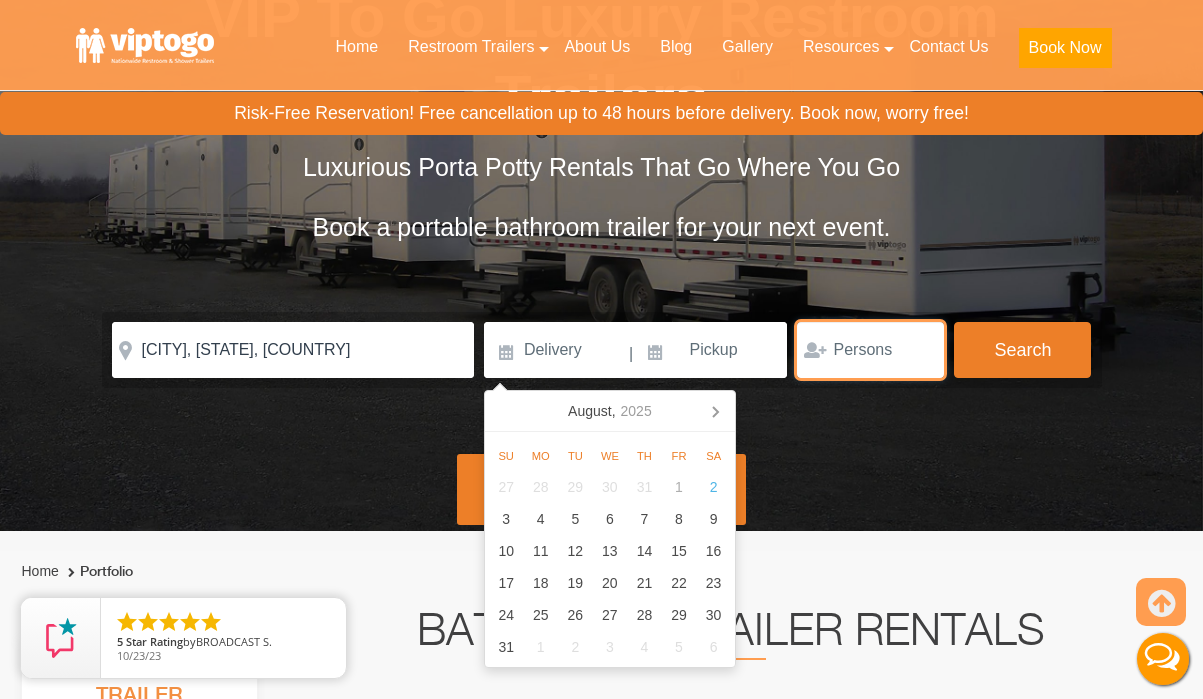 click at bounding box center [870, 350] 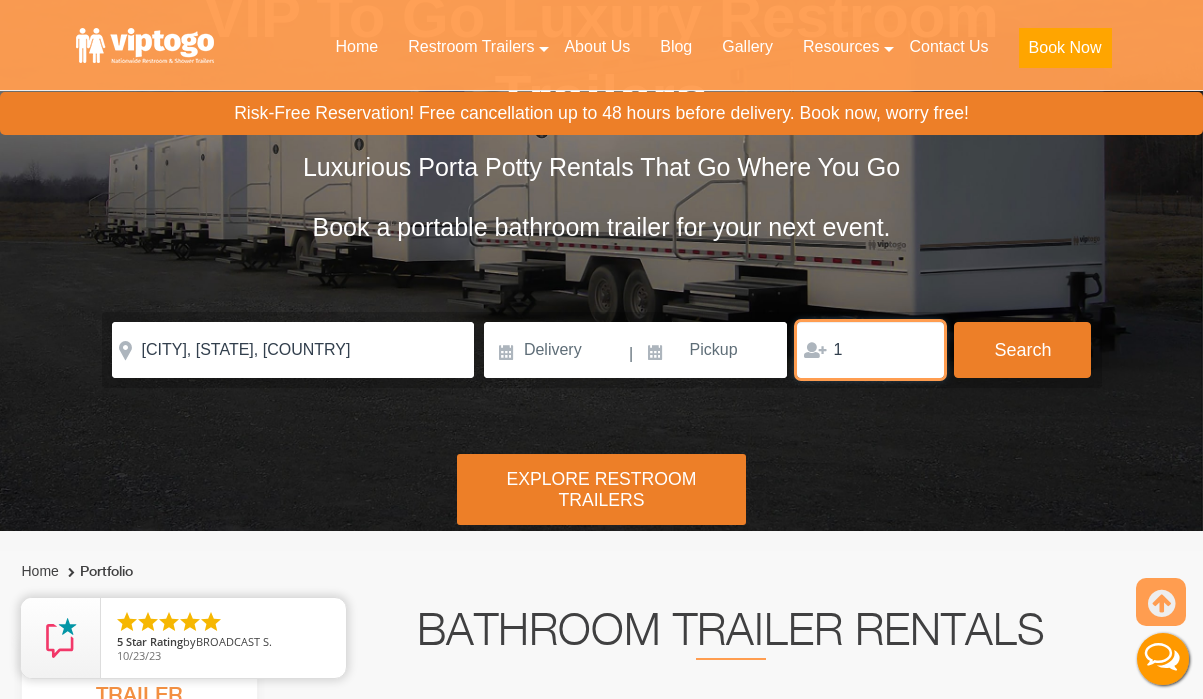 click on "1" at bounding box center [870, 350] 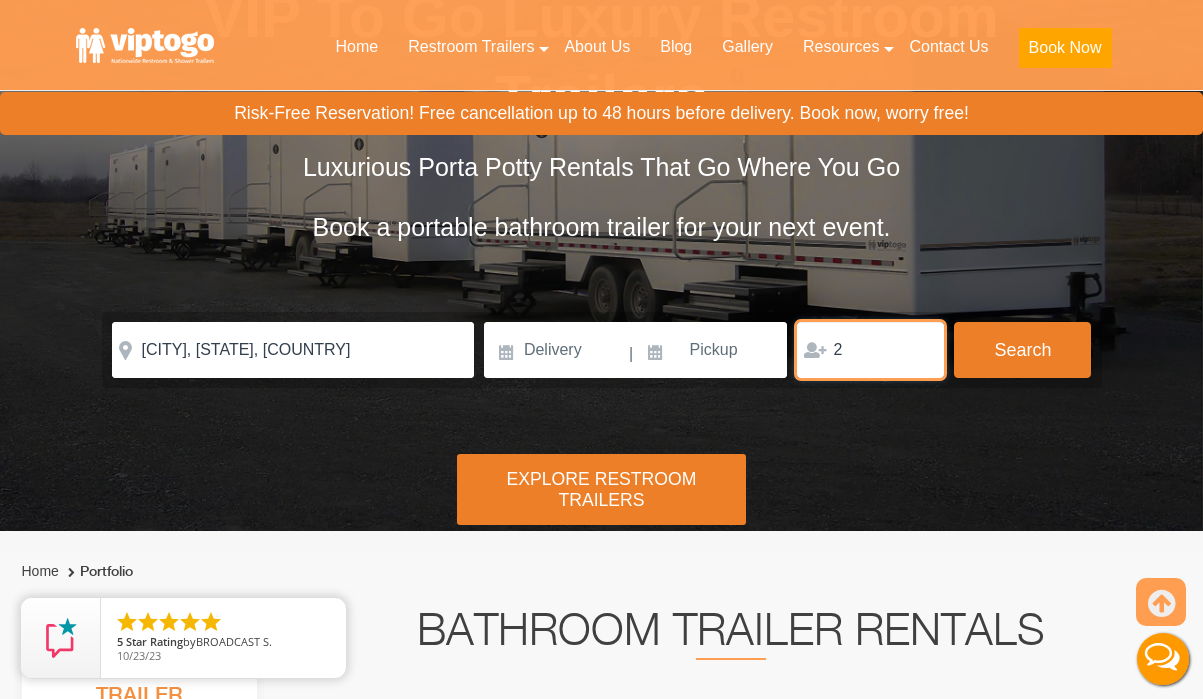 click on "2" at bounding box center (870, 350) 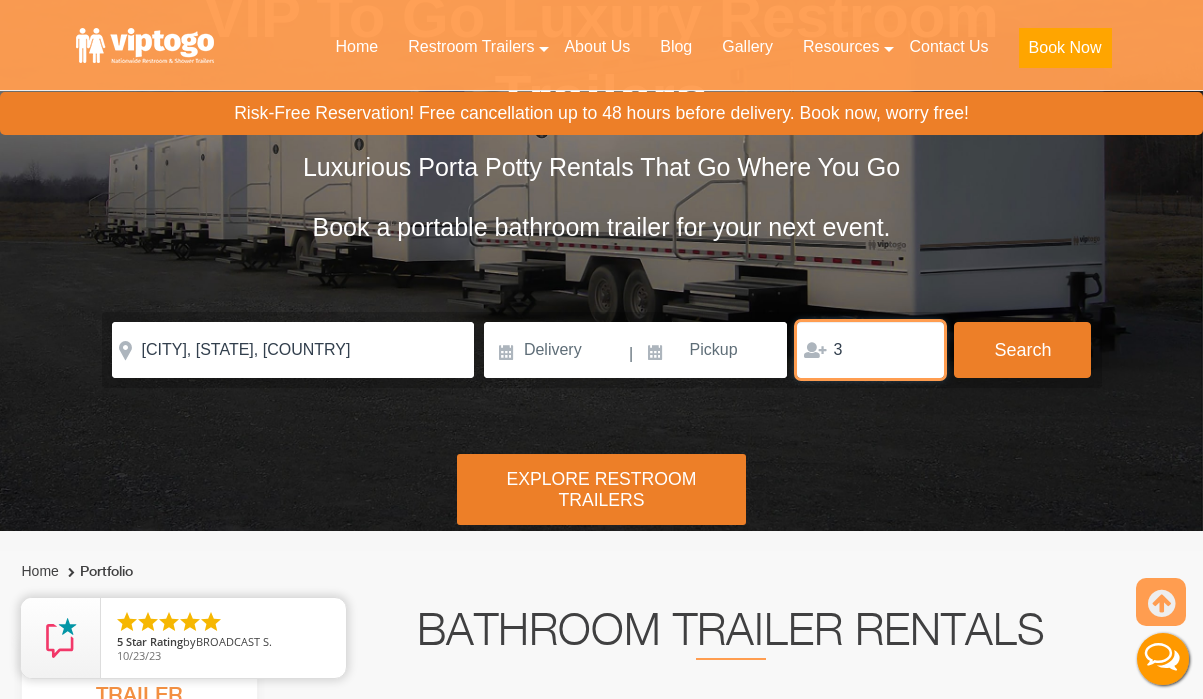 click on "3" at bounding box center (870, 350) 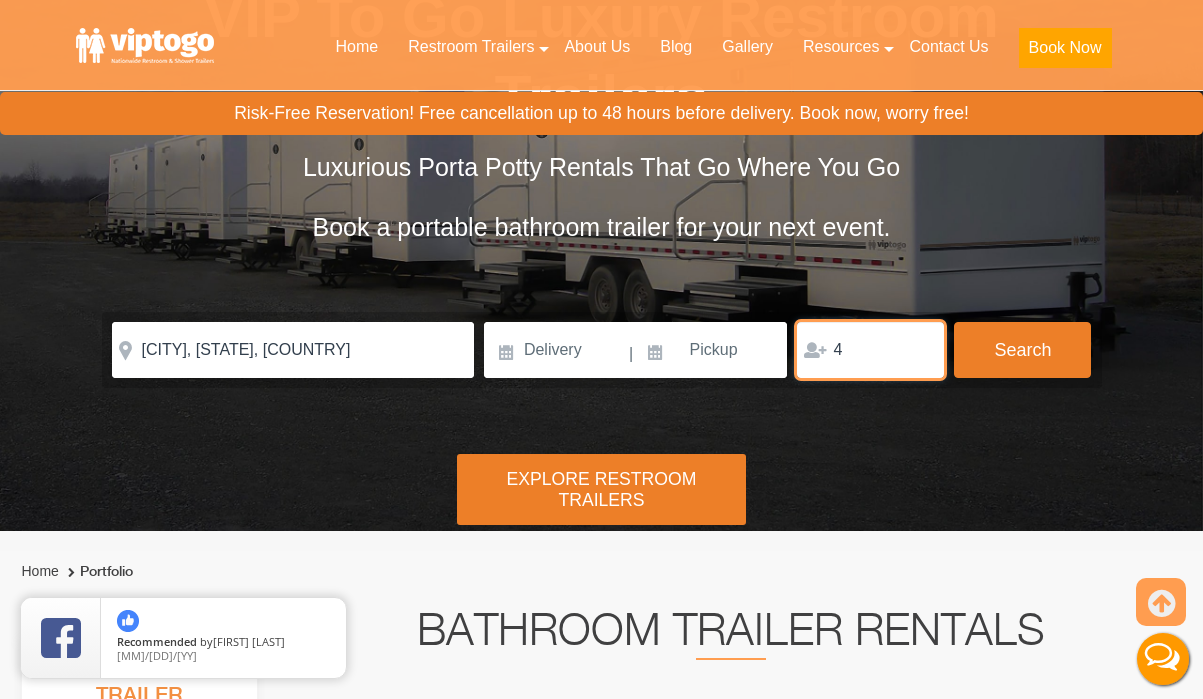 click on "4" at bounding box center (870, 350) 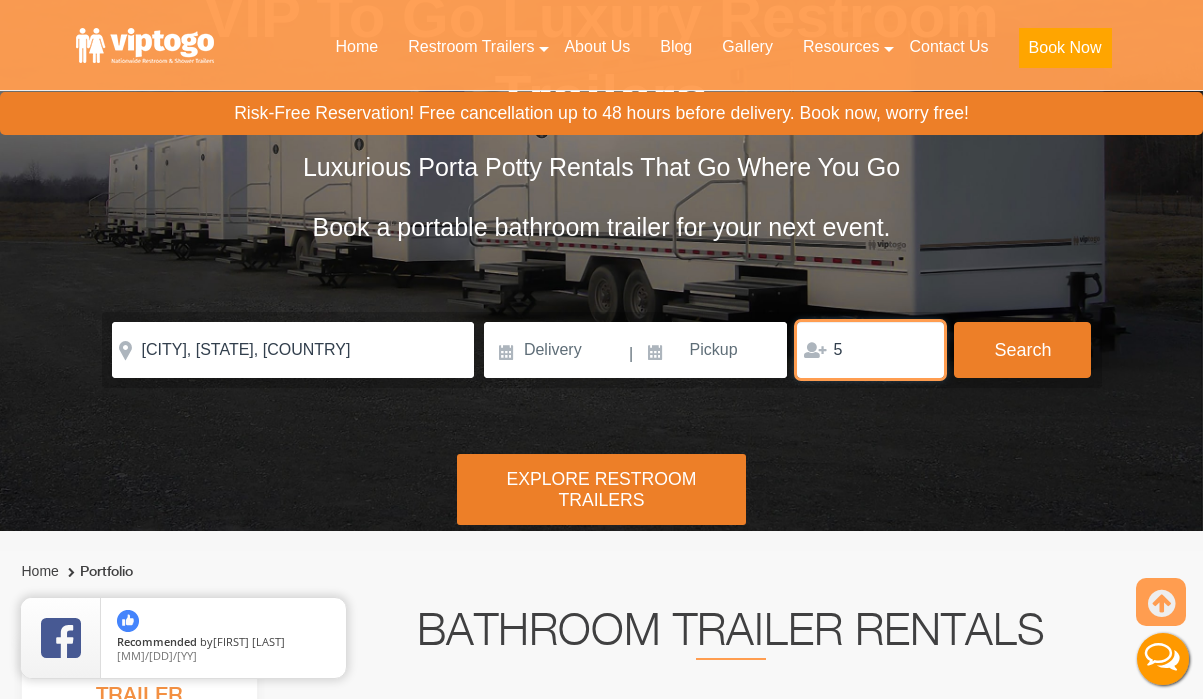 click on "5" at bounding box center (870, 350) 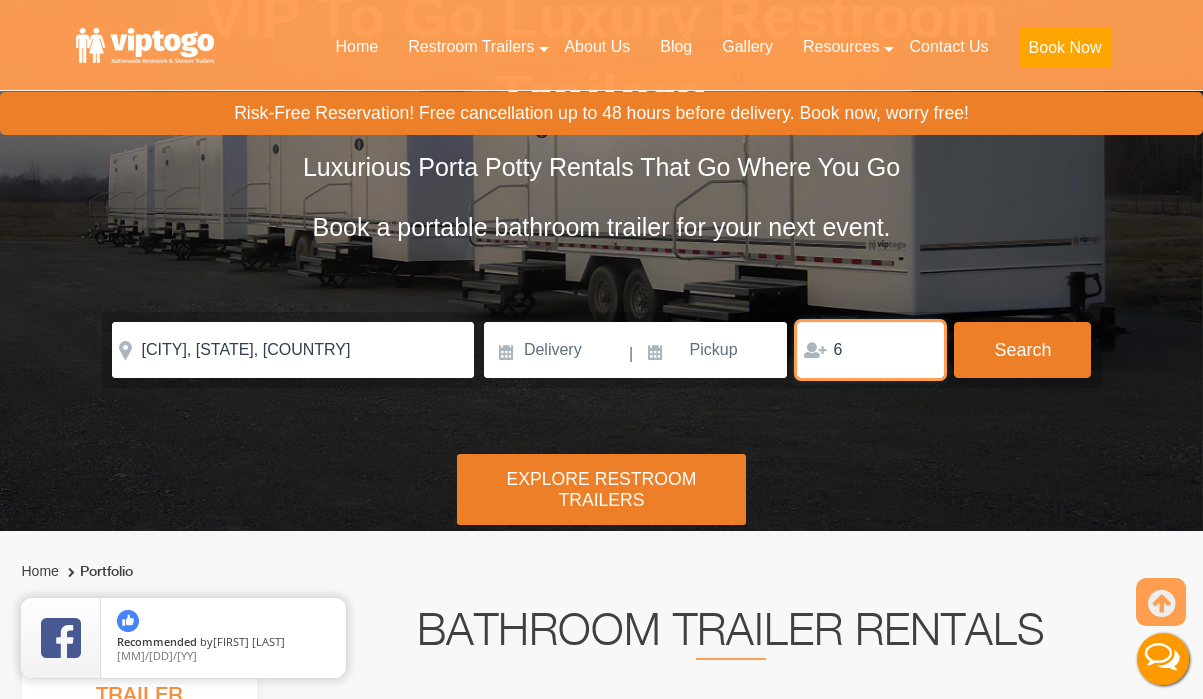 click on "6" at bounding box center (870, 350) 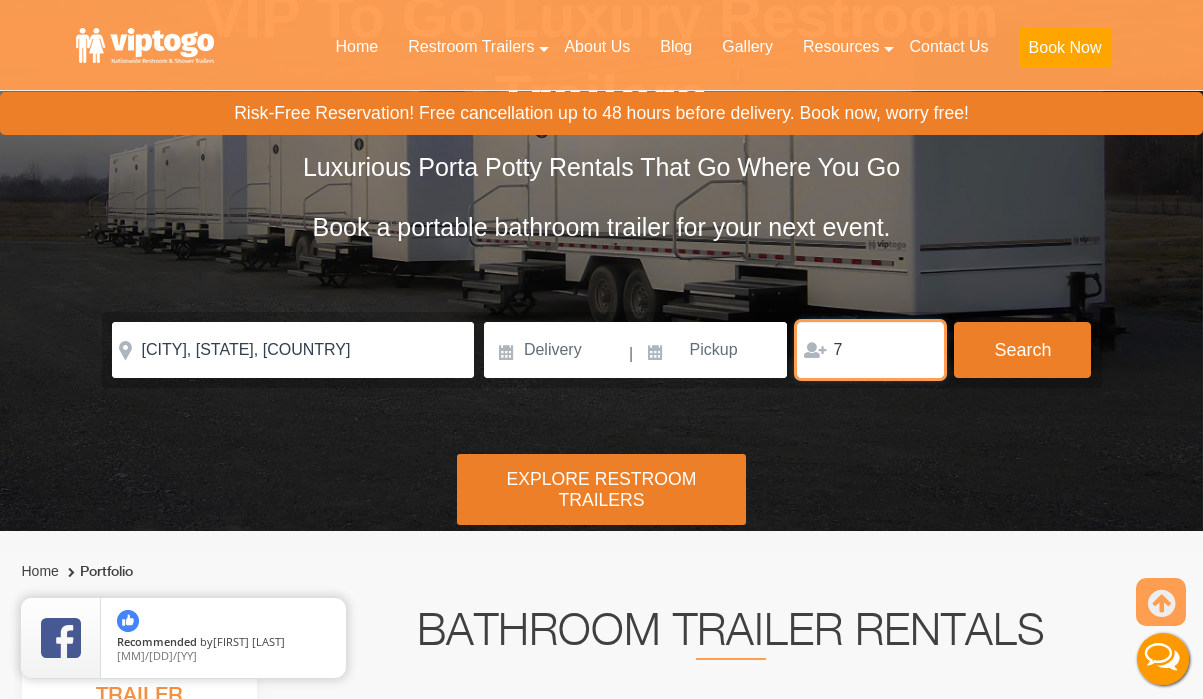 click on "7" at bounding box center [870, 350] 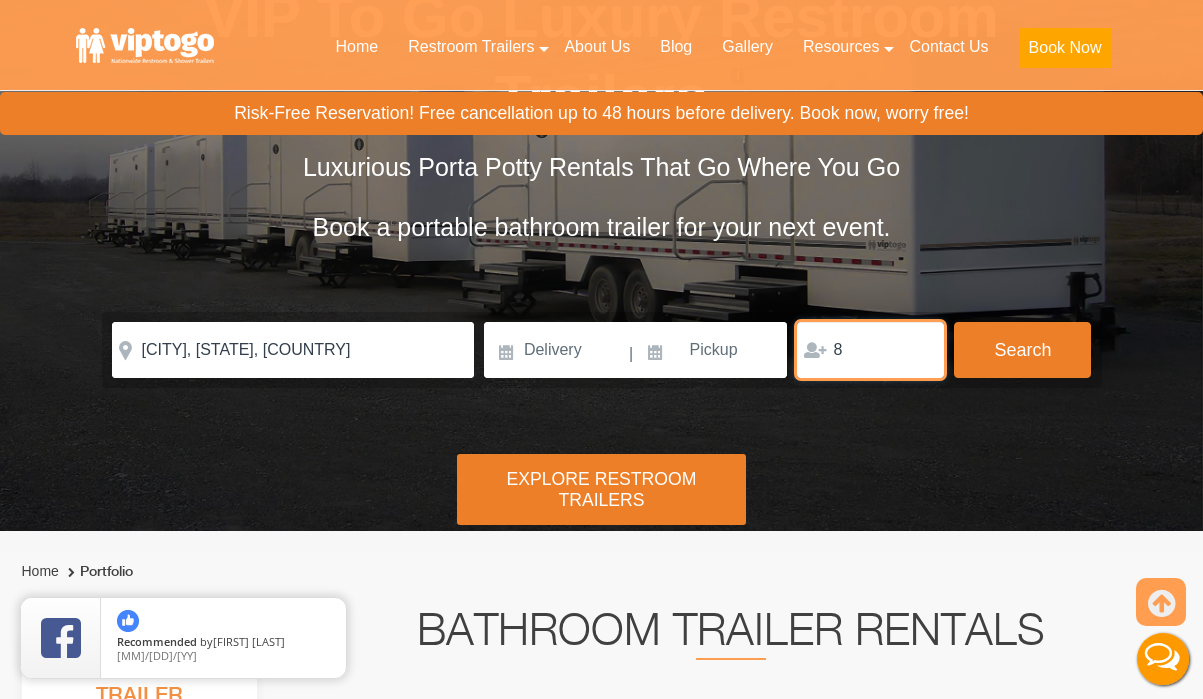 click on "8" at bounding box center (870, 350) 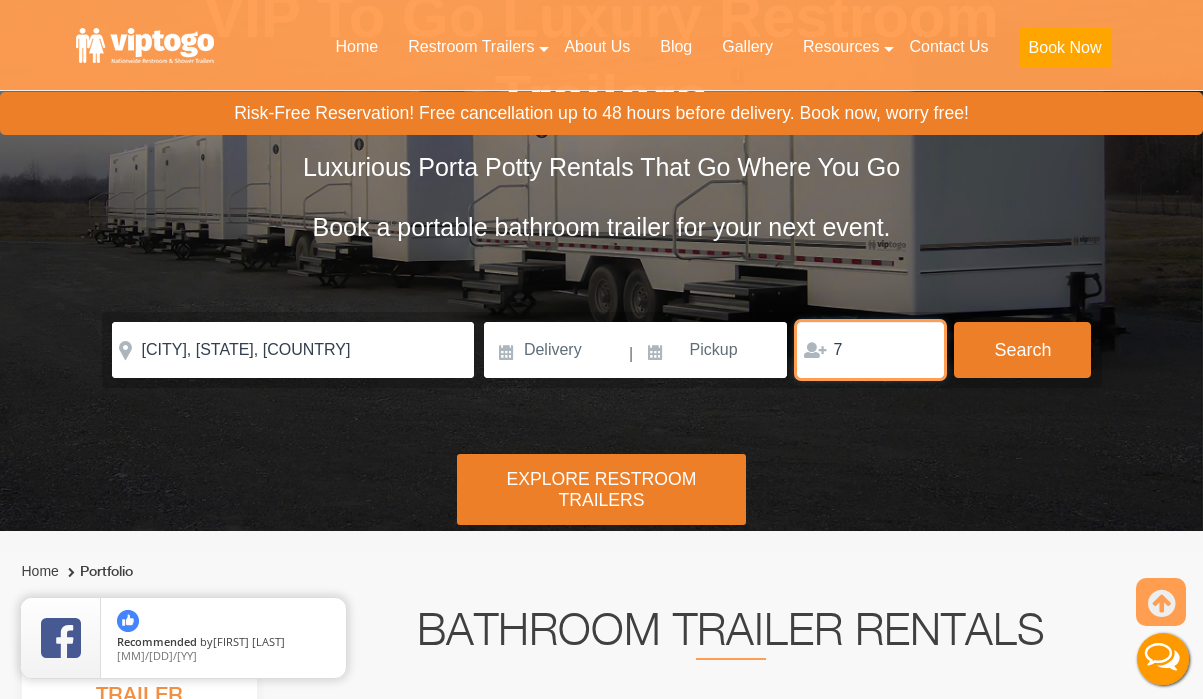 click on "7" at bounding box center (870, 350) 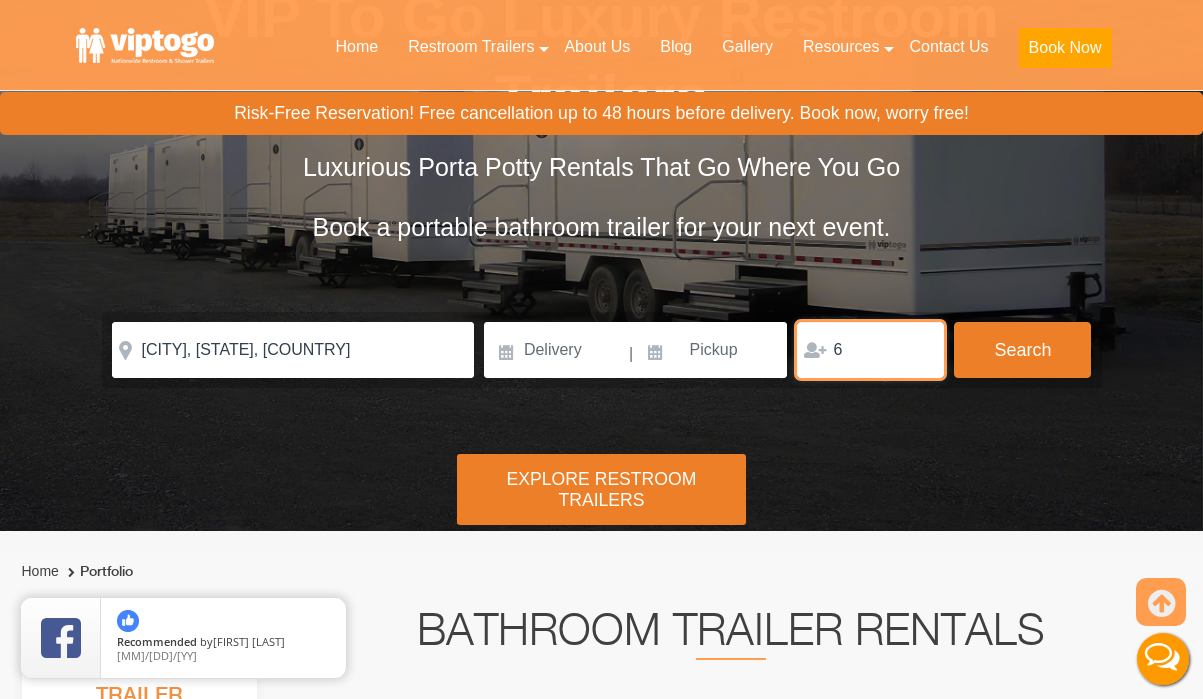 click on "6" at bounding box center [870, 350] 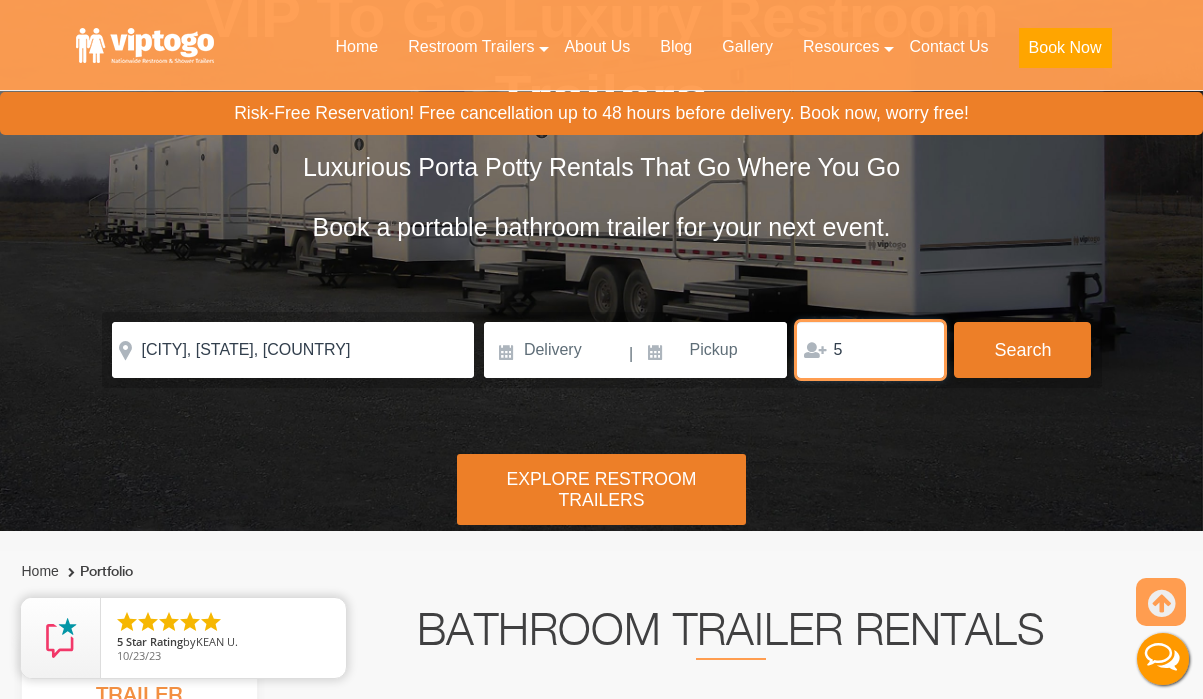 click on "5" at bounding box center [870, 350] 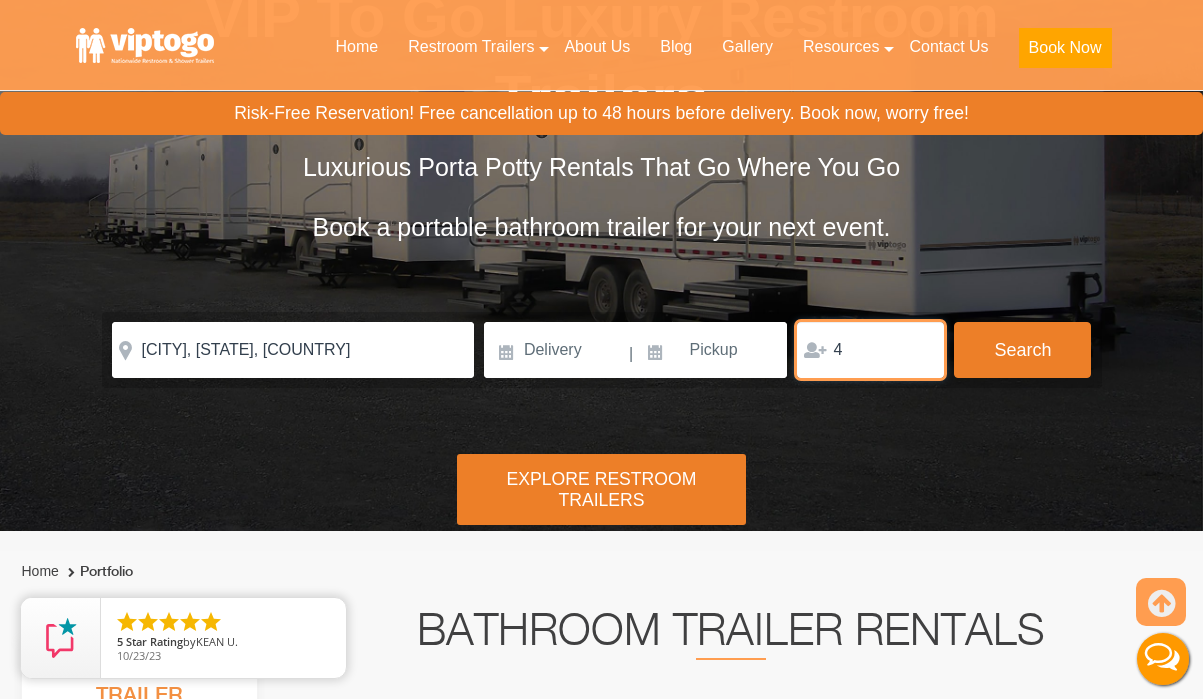 click on "4" at bounding box center (870, 350) 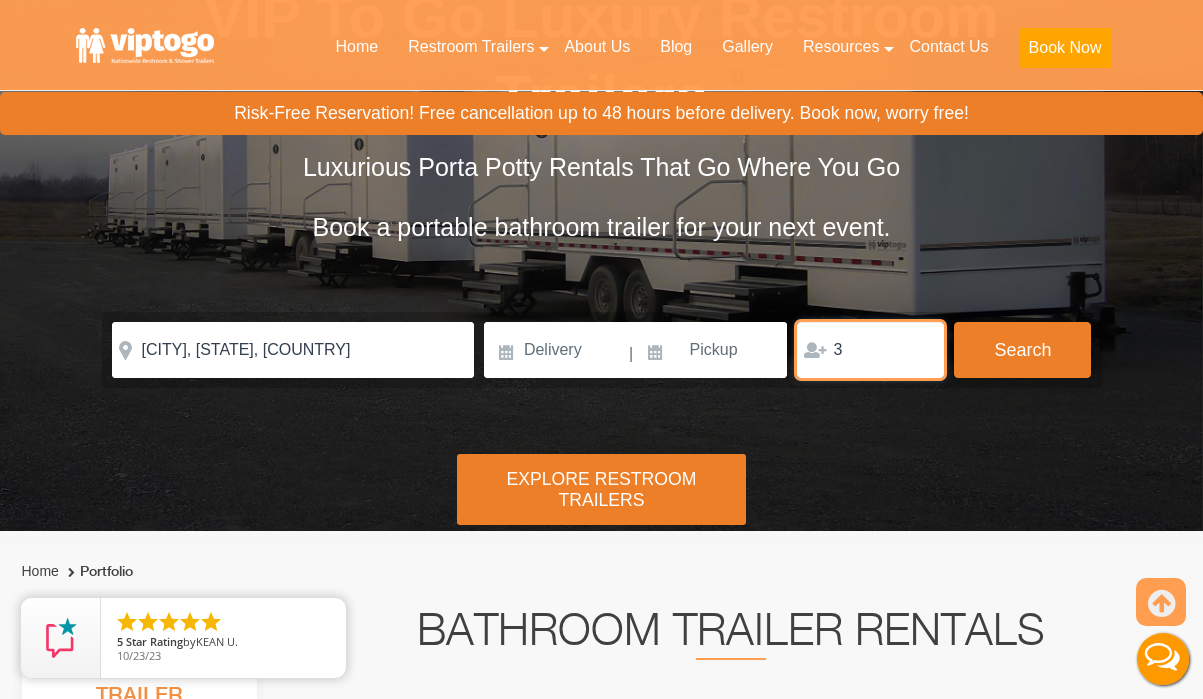 click on "3" at bounding box center (870, 350) 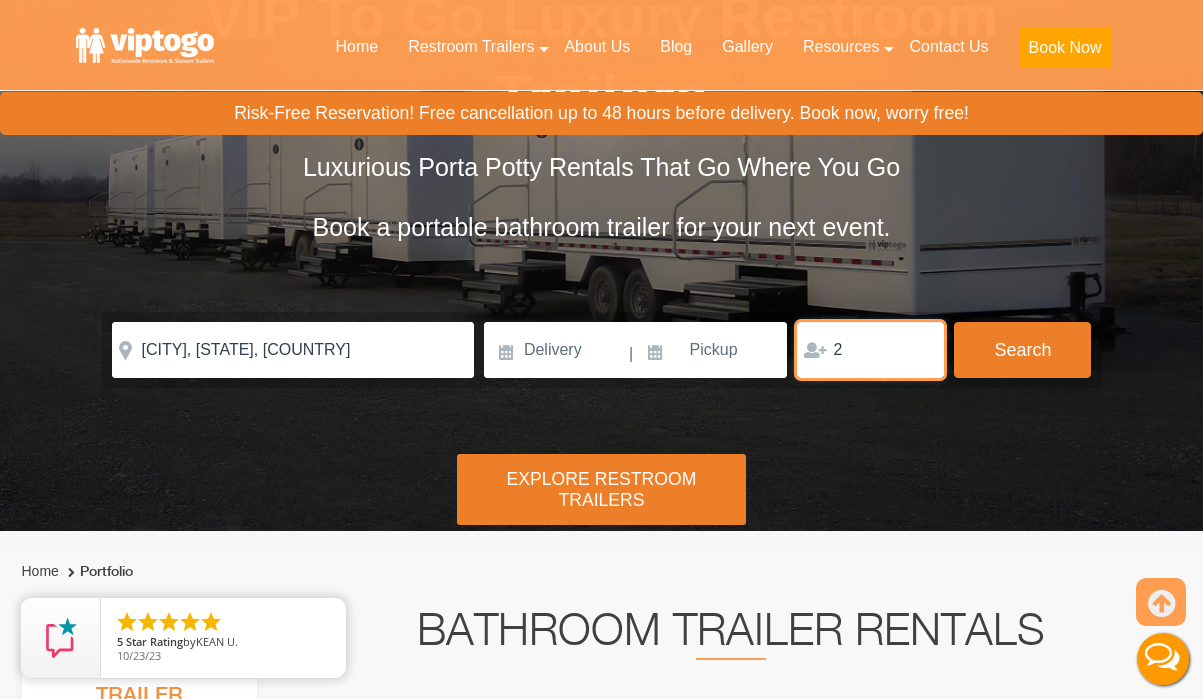 click on "2" at bounding box center (870, 350) 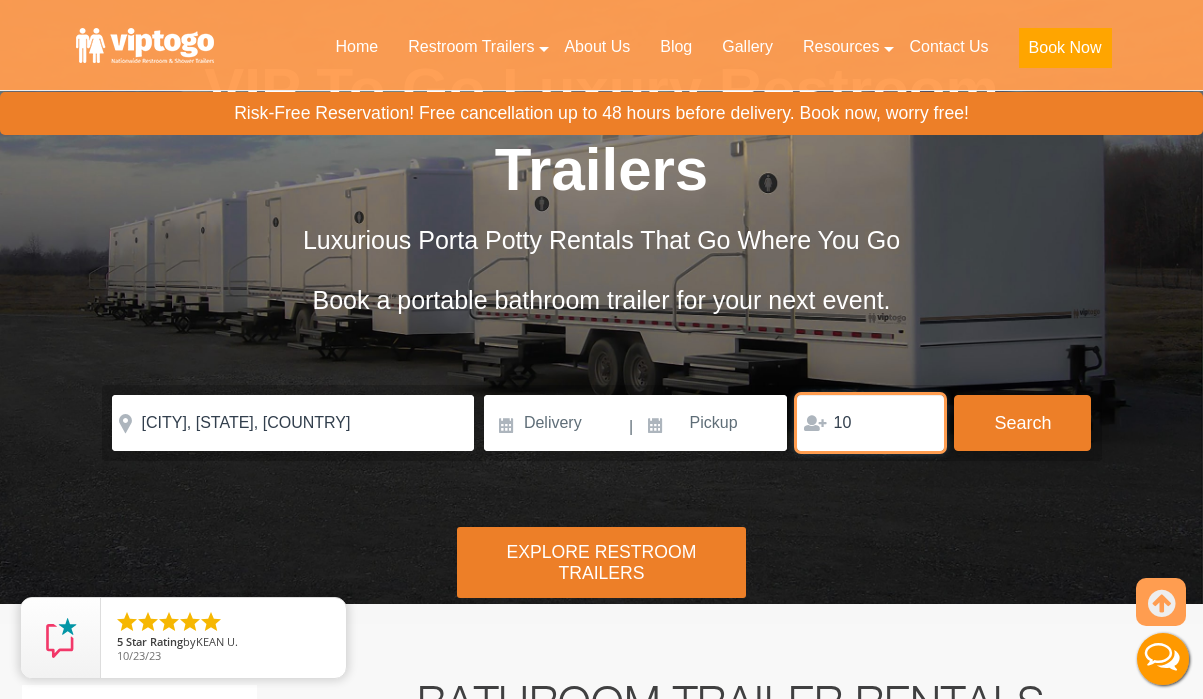 scroll, scrollTop: 127, scrollLeft: 0, axis: vertical 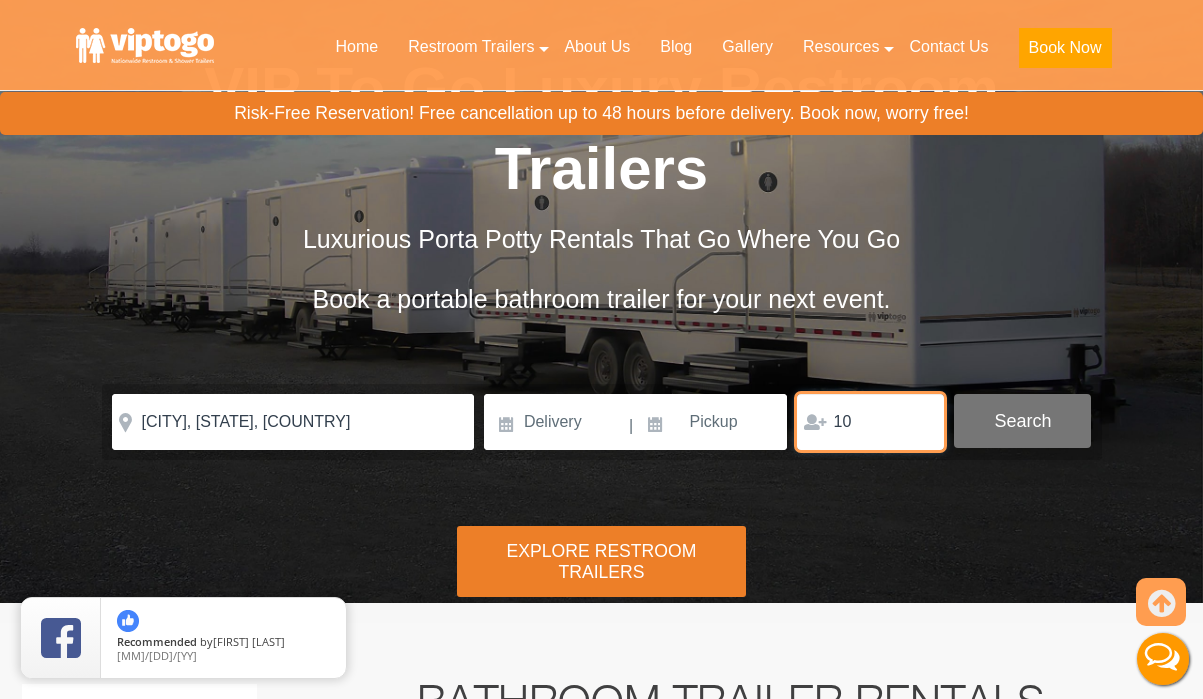 type on "10" 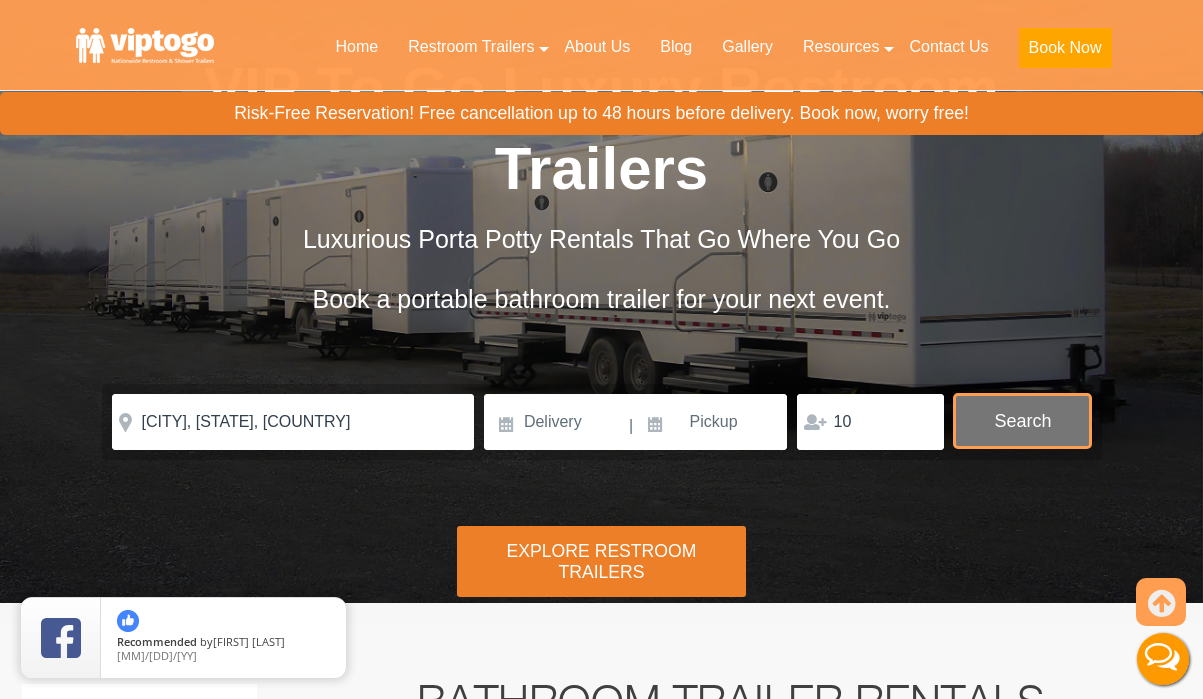 click on "Search" at bounding box center [1022, 421] 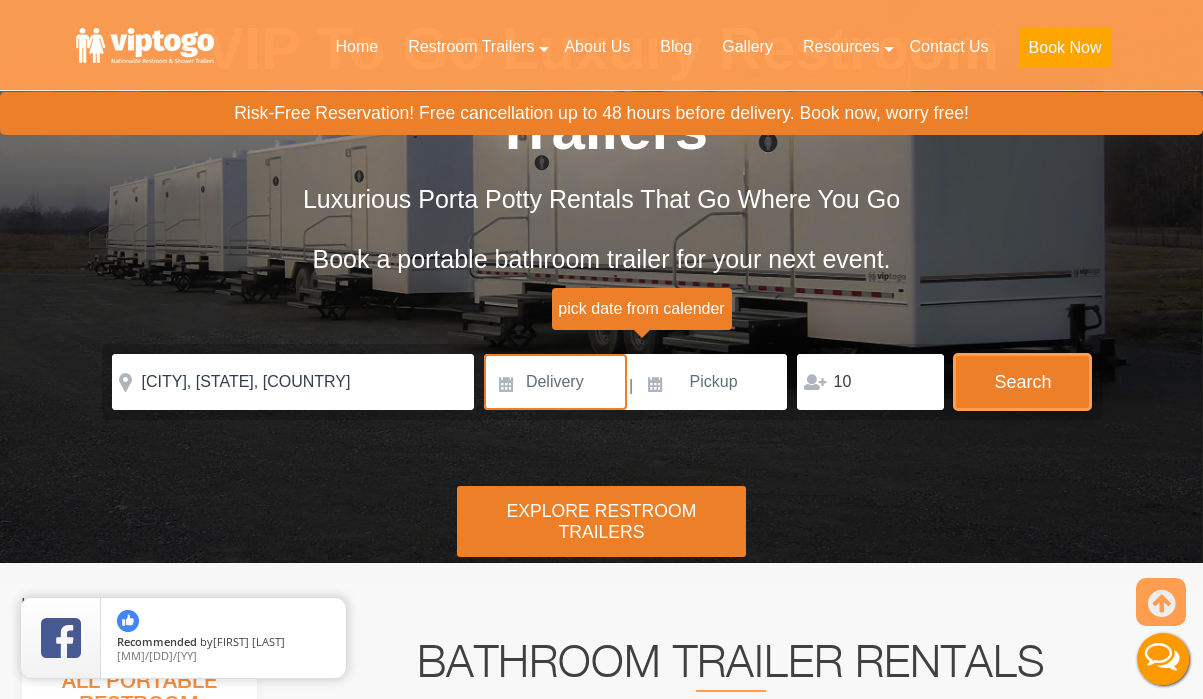 scroll, scrollTop: 174, scrollLeft: 0, axis: vertical 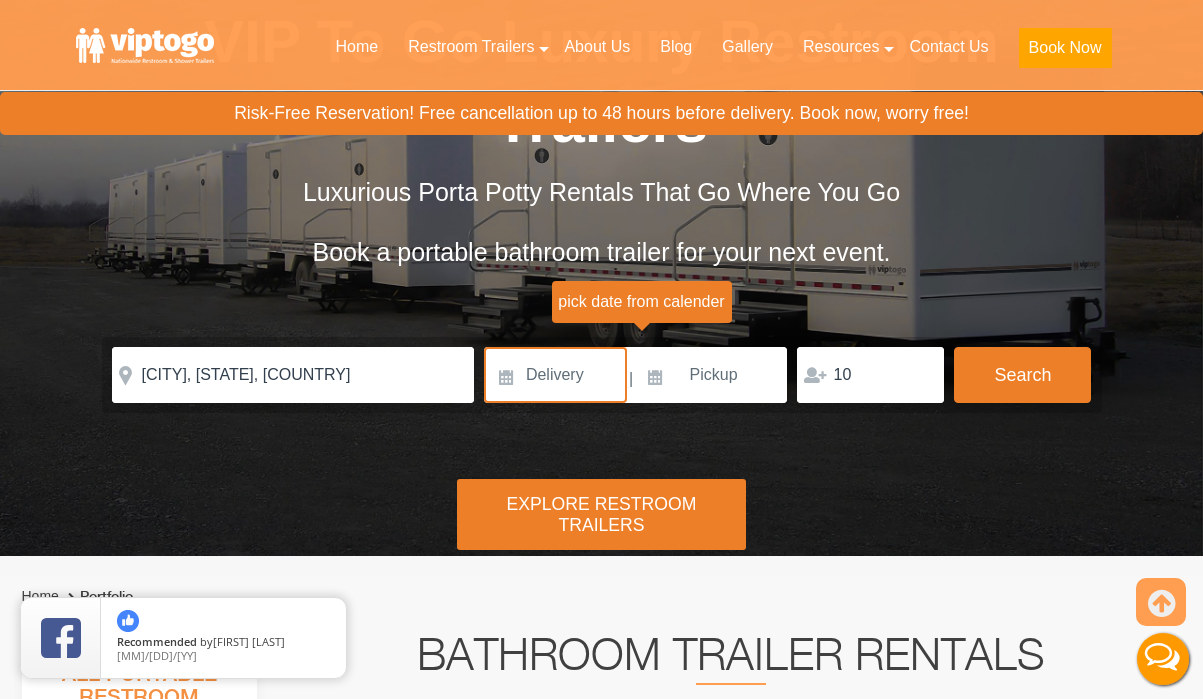 click on "Explore Restroom Trailers" at bounding box center (601, 514) 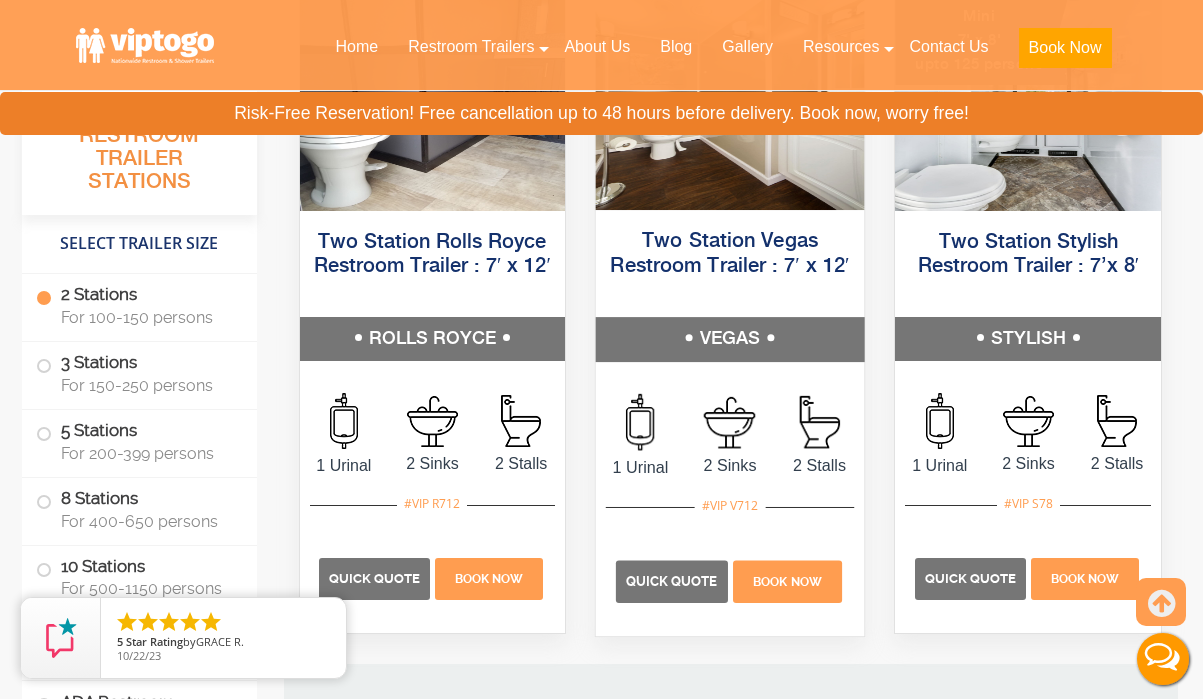 scroll, scrollTop: 1175, scrollLeft: 0, axis: vertical 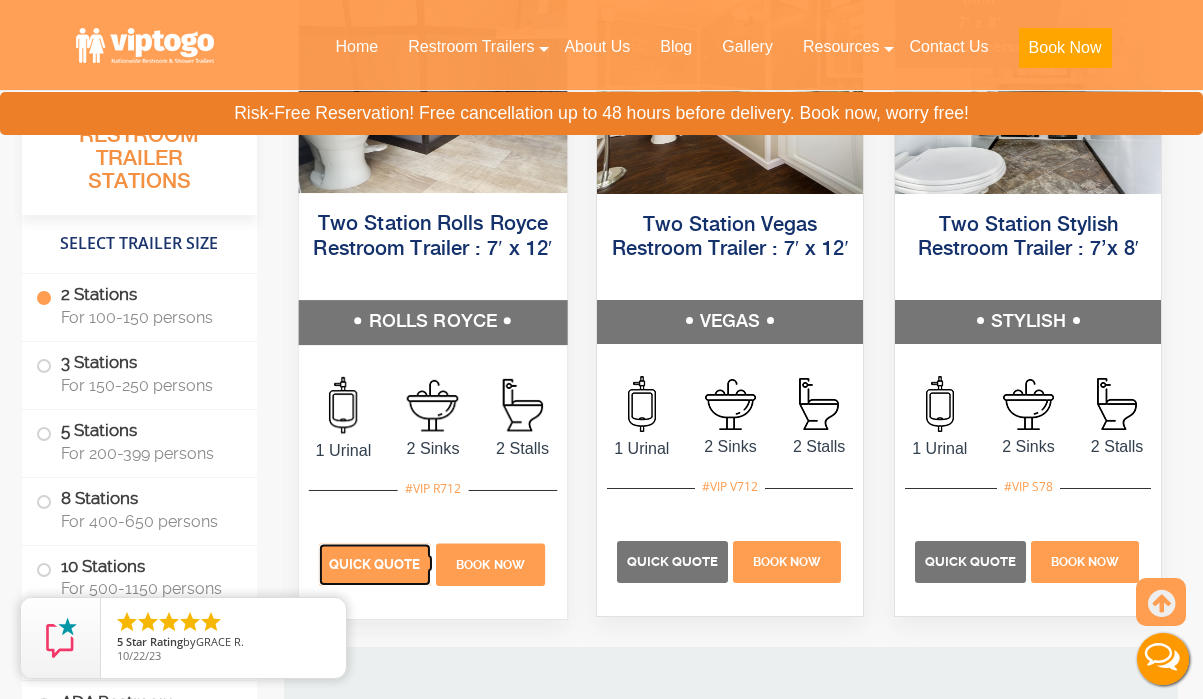 click on "Quick Quote" at bounding box center (374, 565) 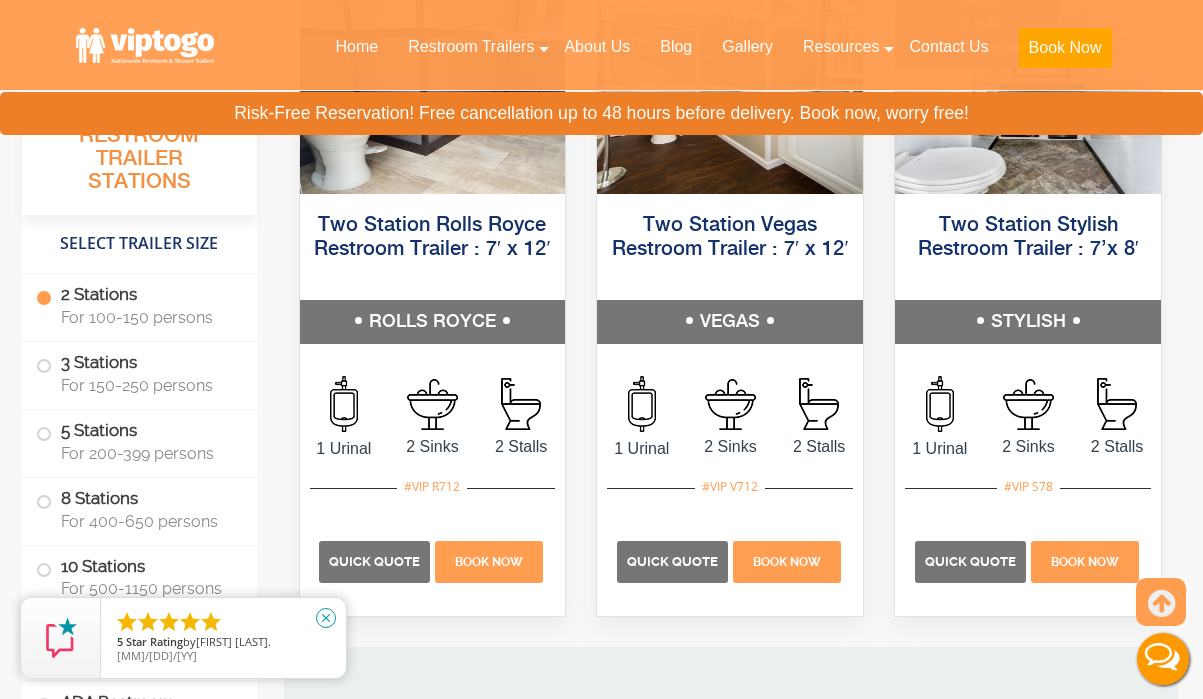 click on "close" at bounding box center (326, 618) 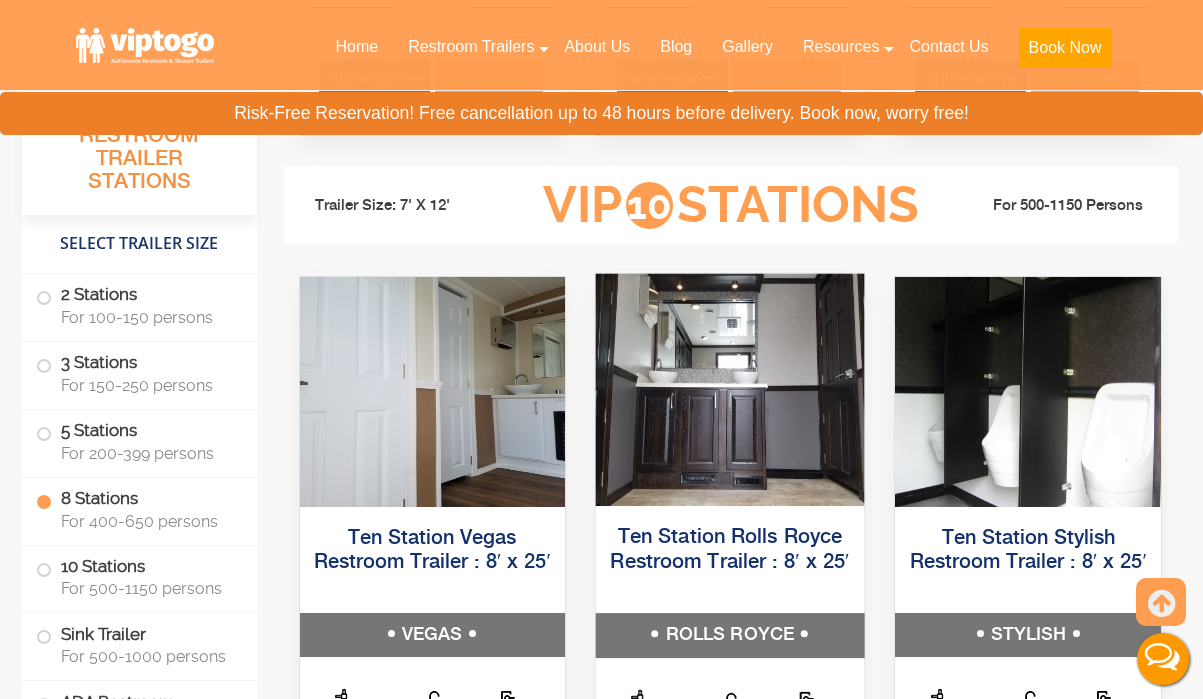 scroll, scrollTop: 4456, scrollLeft: 0, axis: vertical 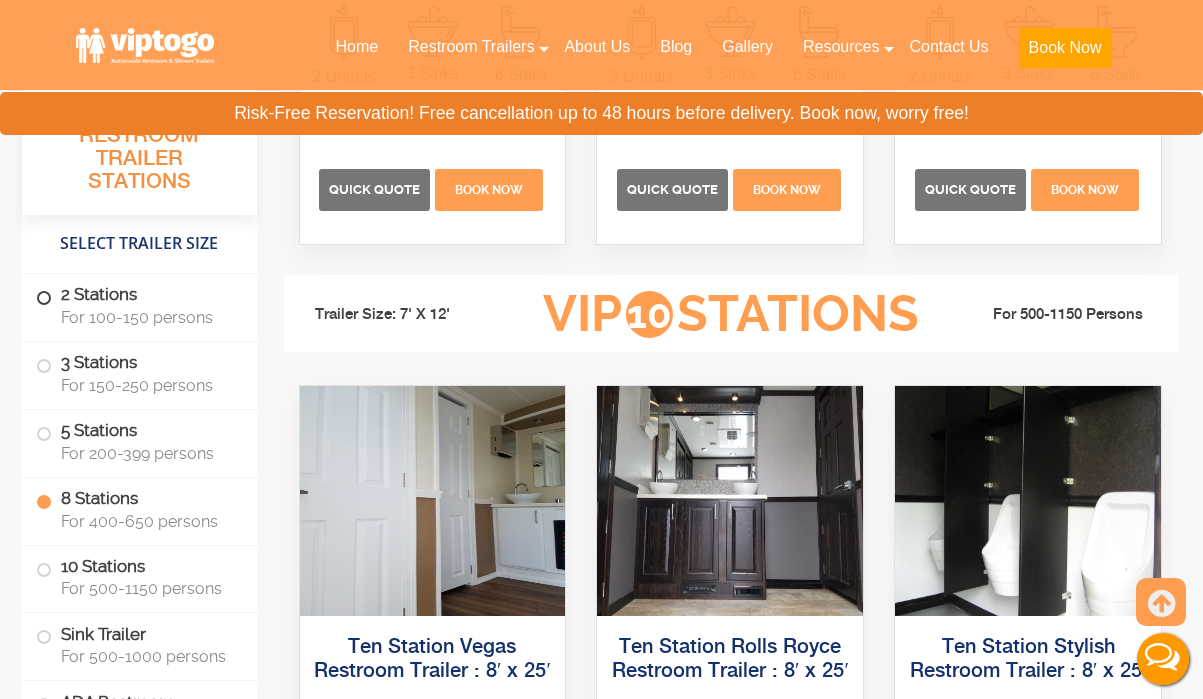 click on "2 Stations
For 100-150 persons" at bounding box center [139, 305] 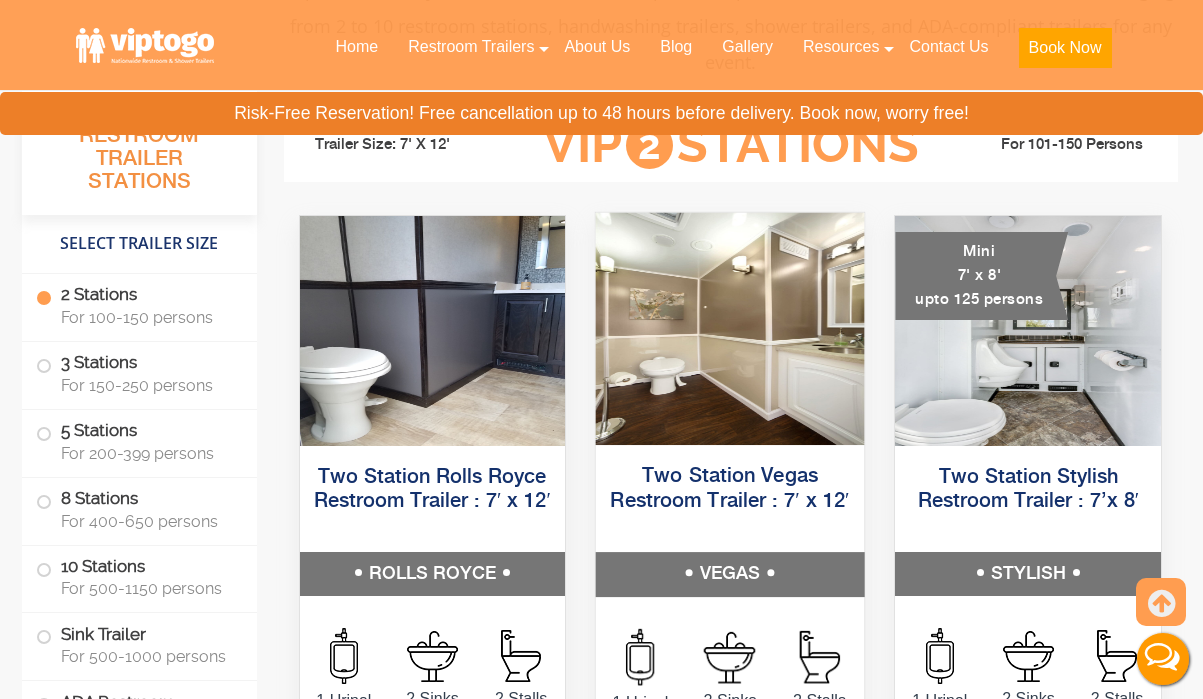 scroll, scrollTop: 921, scrollLeft: 0, axis: vertical 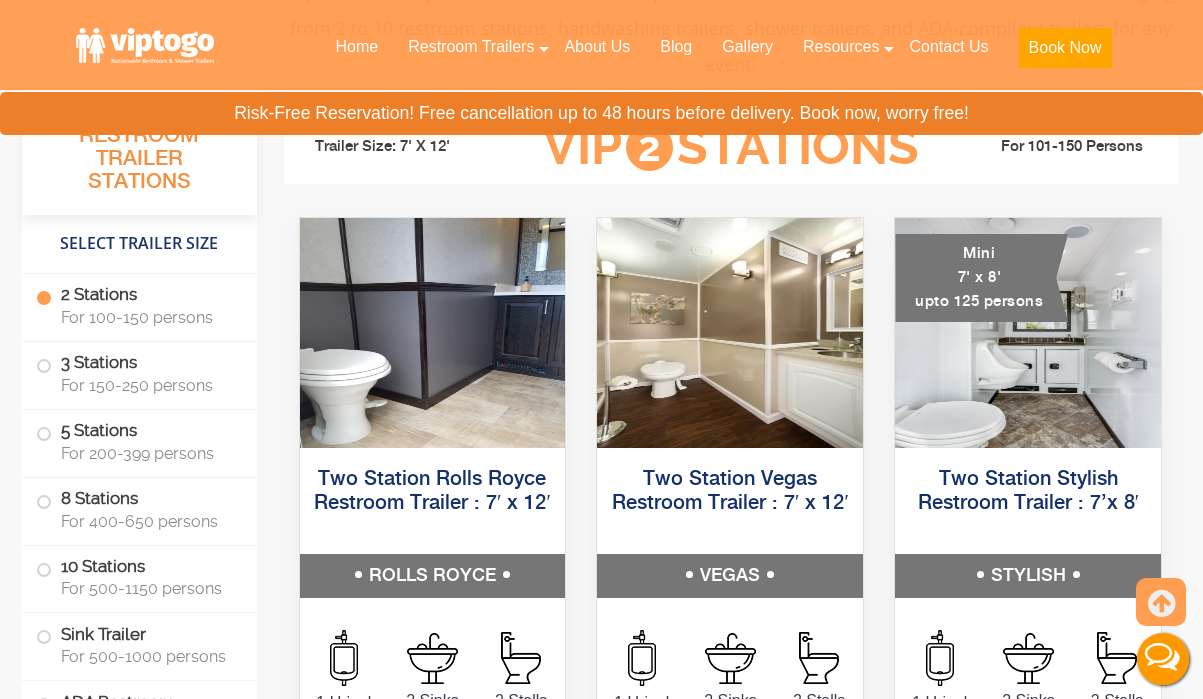 click on "Two Station Vegas Restroom Trailer : 7′ x 12′
1 Urinal 2 Sinks" at bounding box center (730, 559) 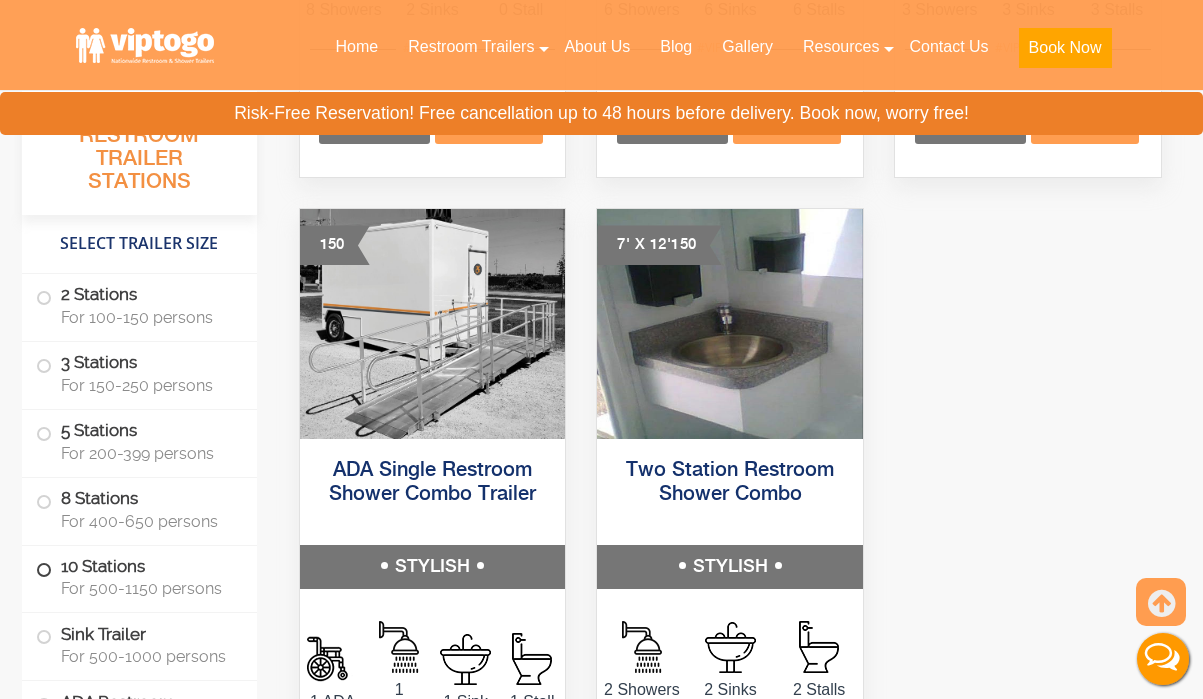 scroll, scrollTop: 9275, scrollLeft: 0, axis: vertical 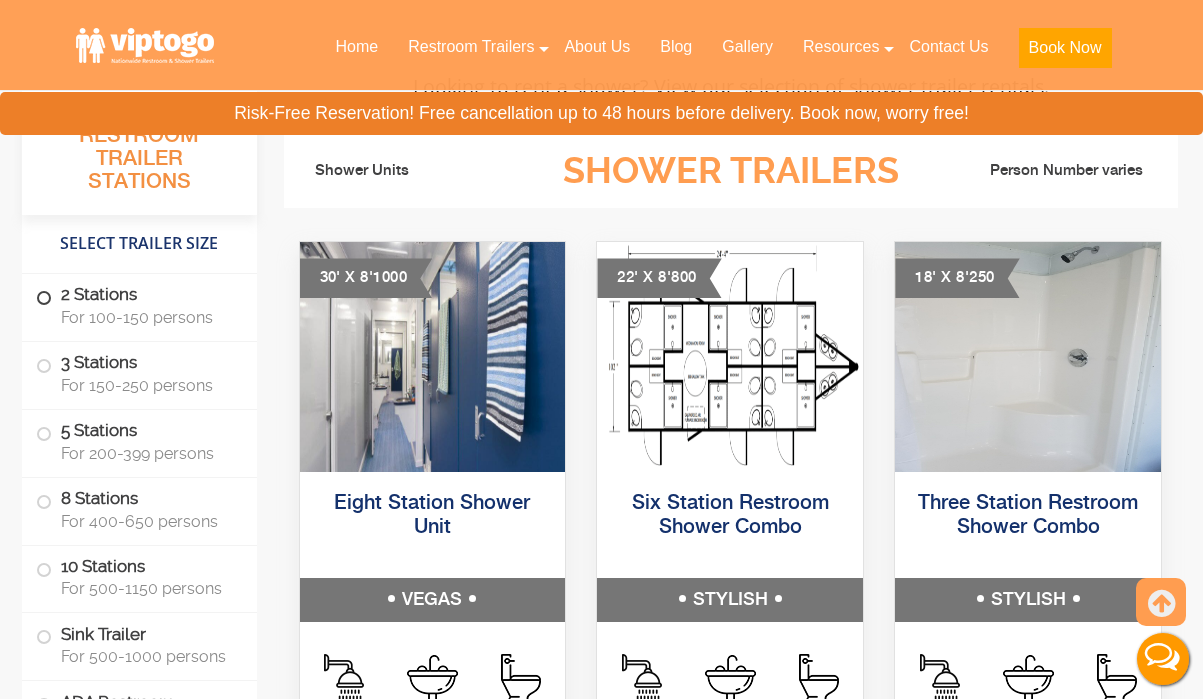 click on "2 Stations
For 100-150 persons" at bounding box center [139, 305] 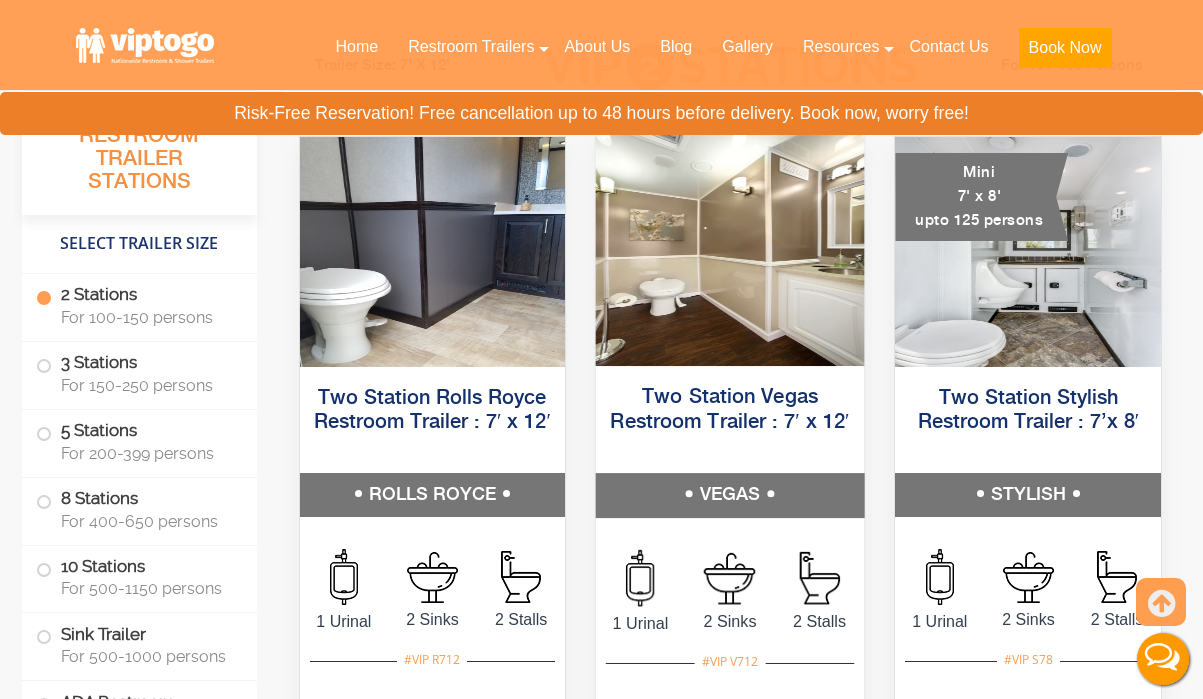 scroll, scrollTop: 1005, scrollLeft: 0, axis: vertical 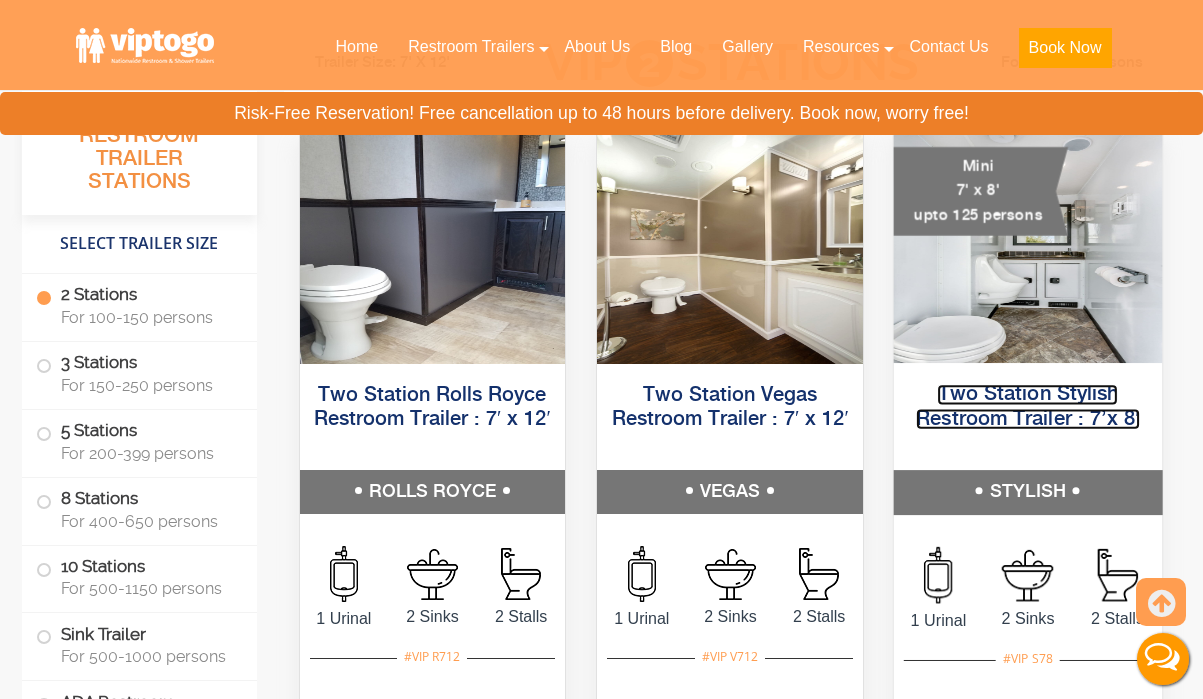 click on "Two Station Stylish Restroom Trailer : 7’x 8′" at bounding box center [1029, 406] 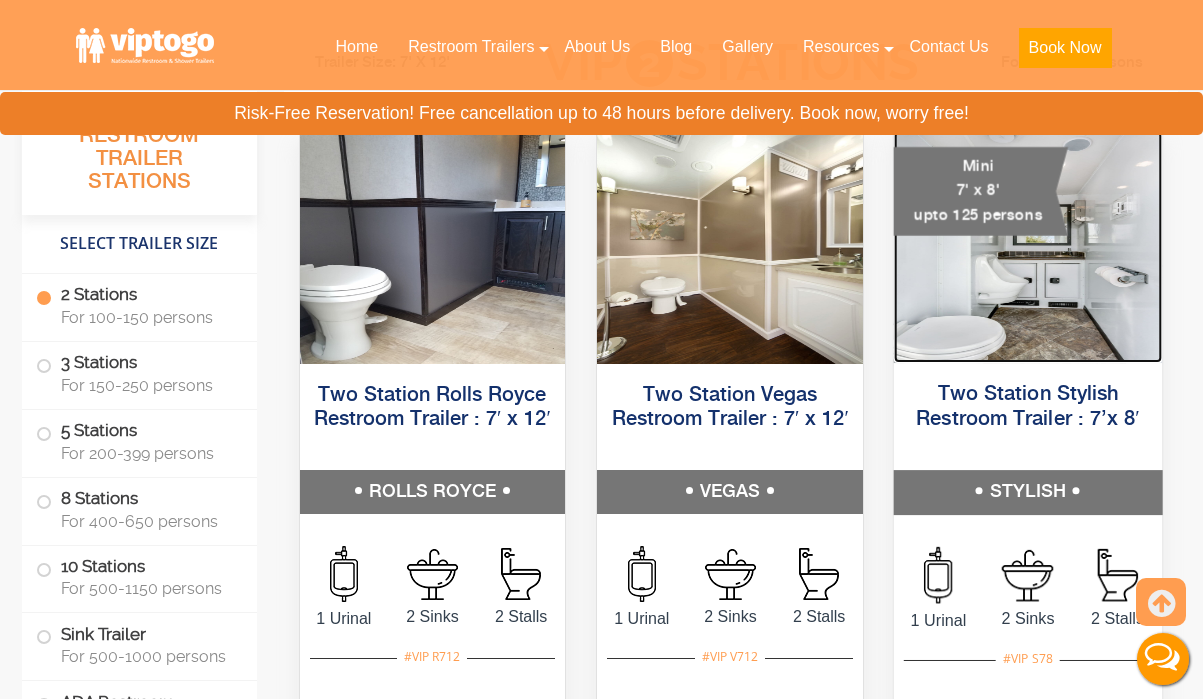 click at bounding box center [1028, 247] 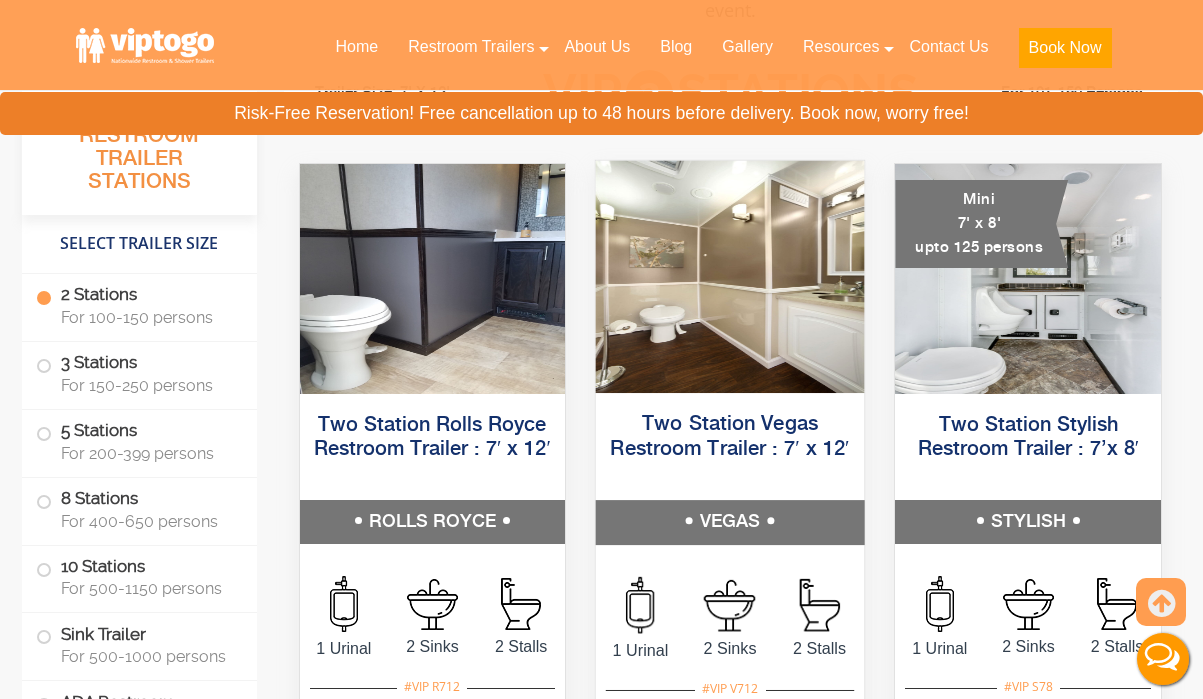 scroll, scrollTop: 976, scrollLeft: 0, axis: vertical 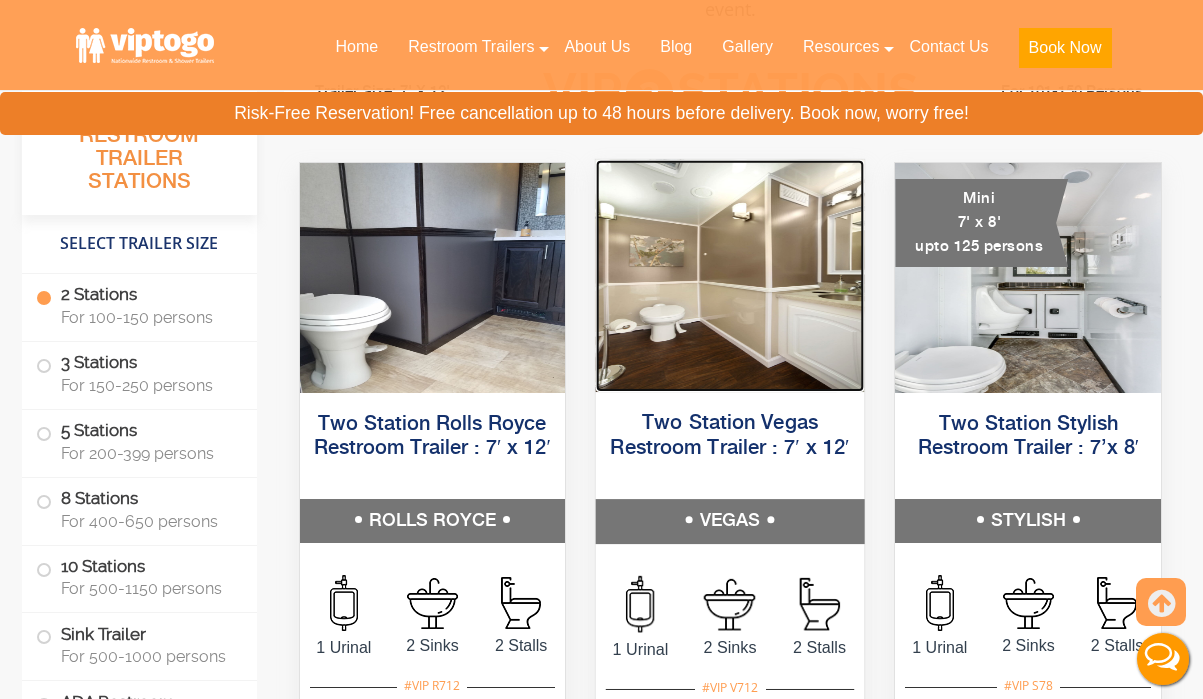 click at bounding box center [730, 276] 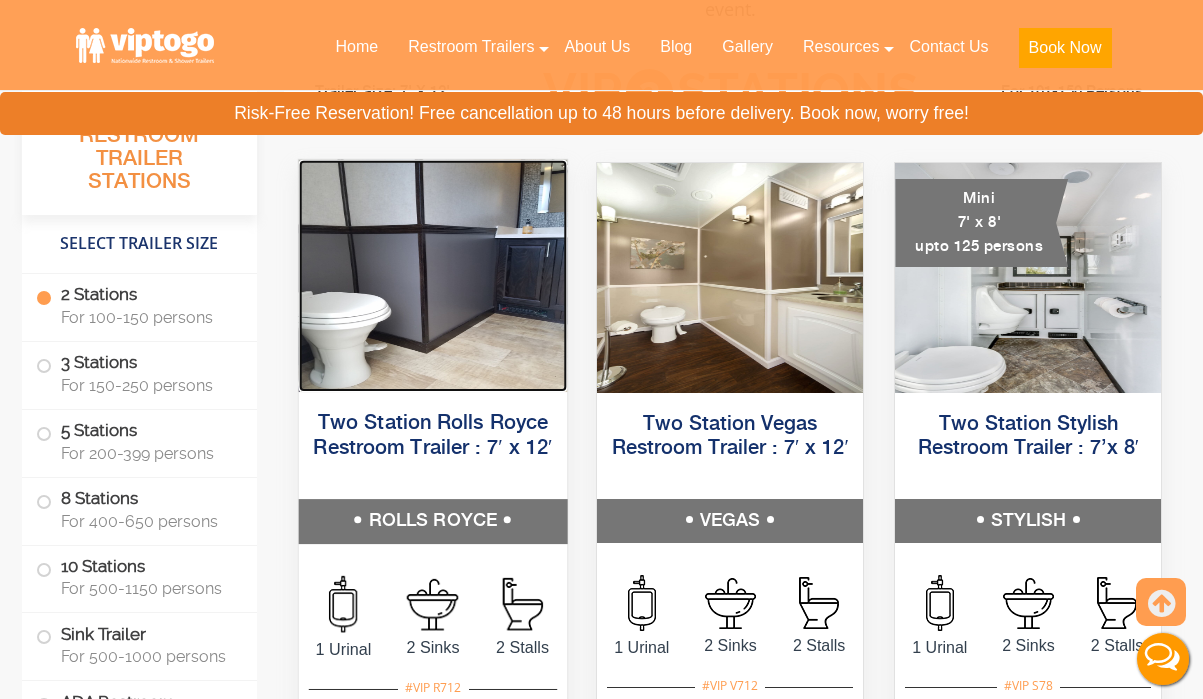 click at bounding box center (432, 276) 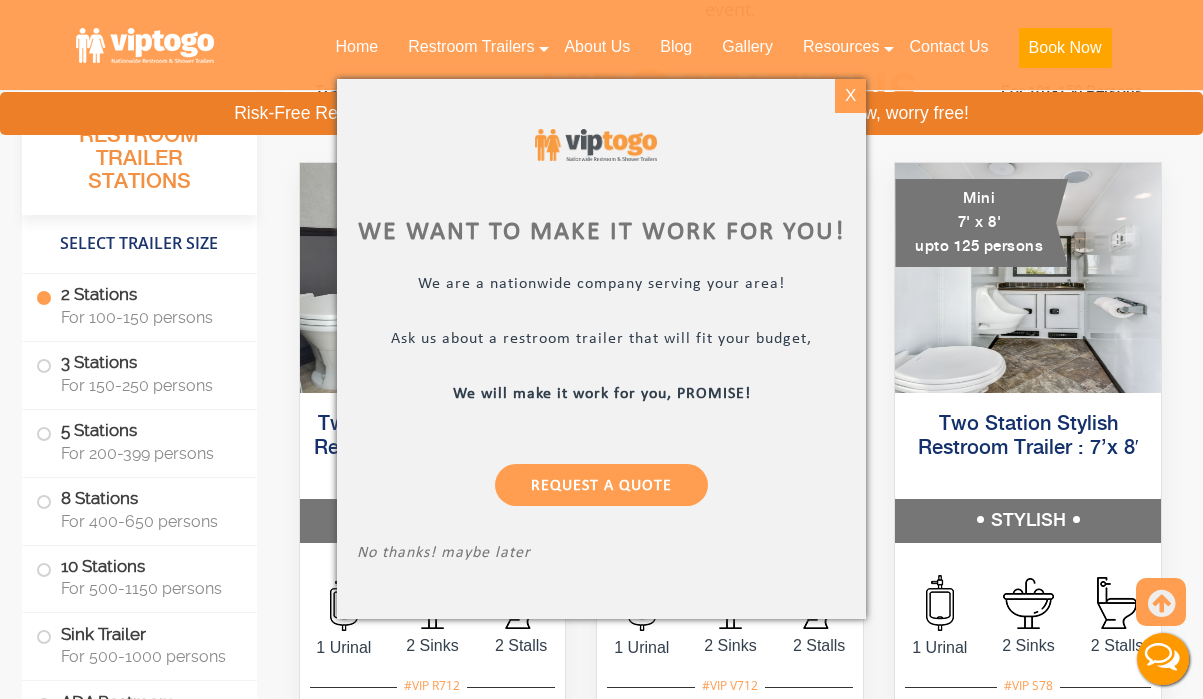 click on "X" at bounding box center (850, 96) 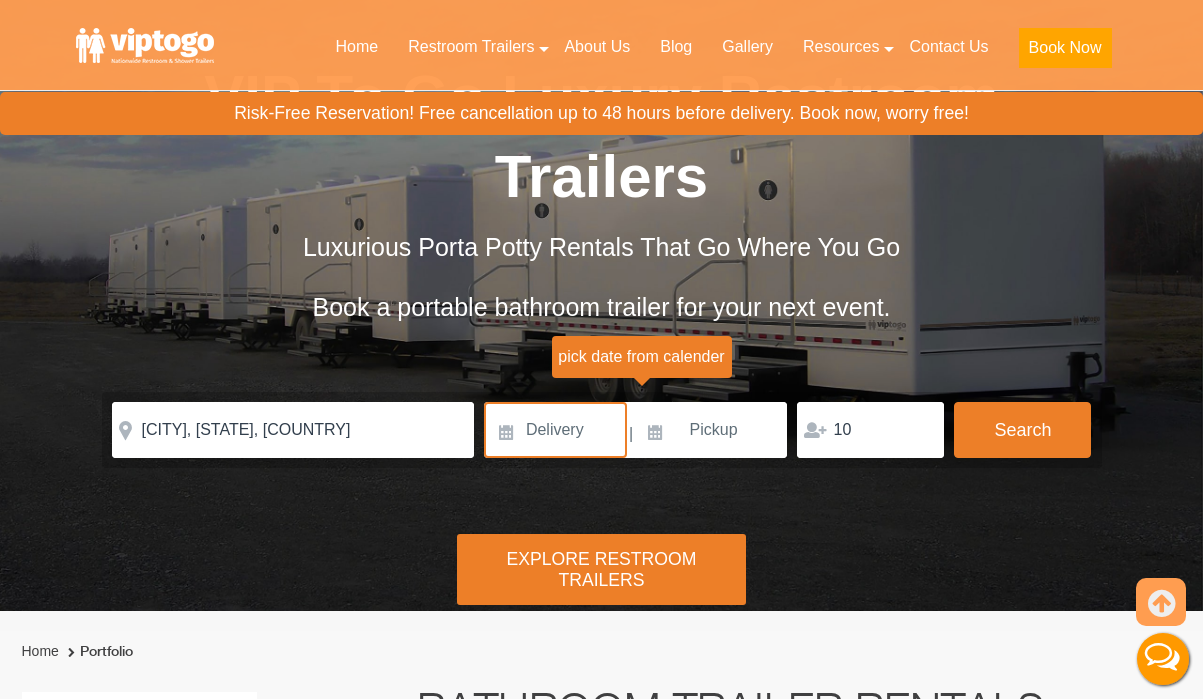 scroll, scrollTop: 0, scrollLeft: 0, axis: both 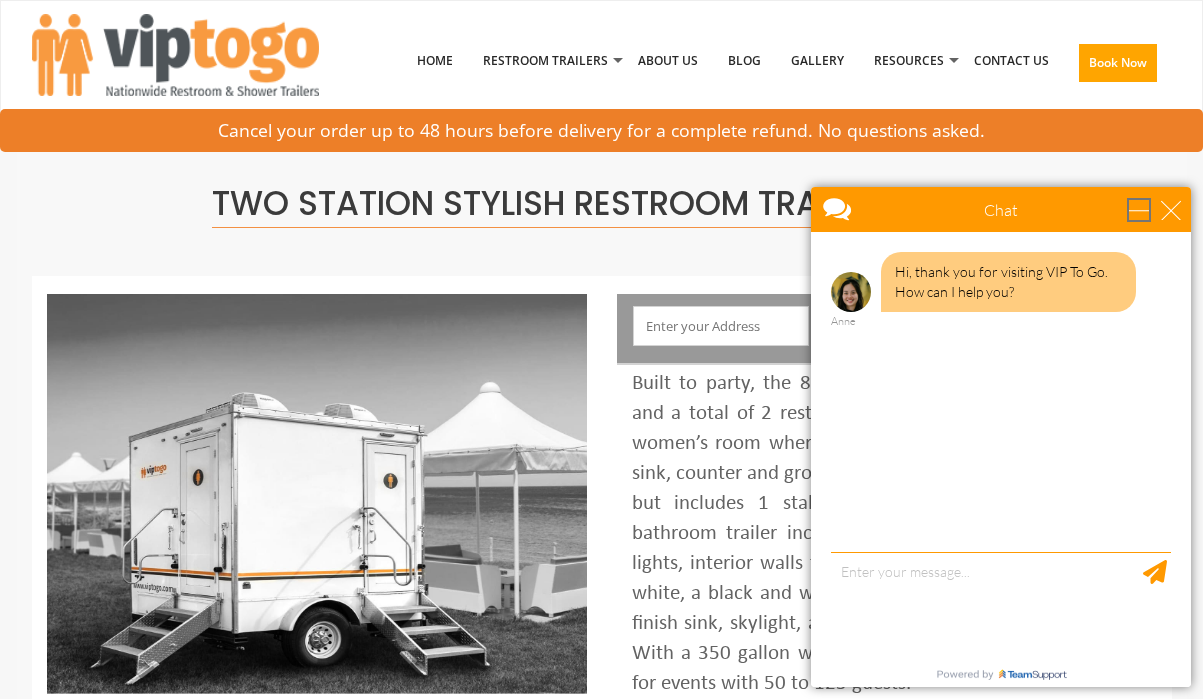 click at bounding box center [1139, 210] 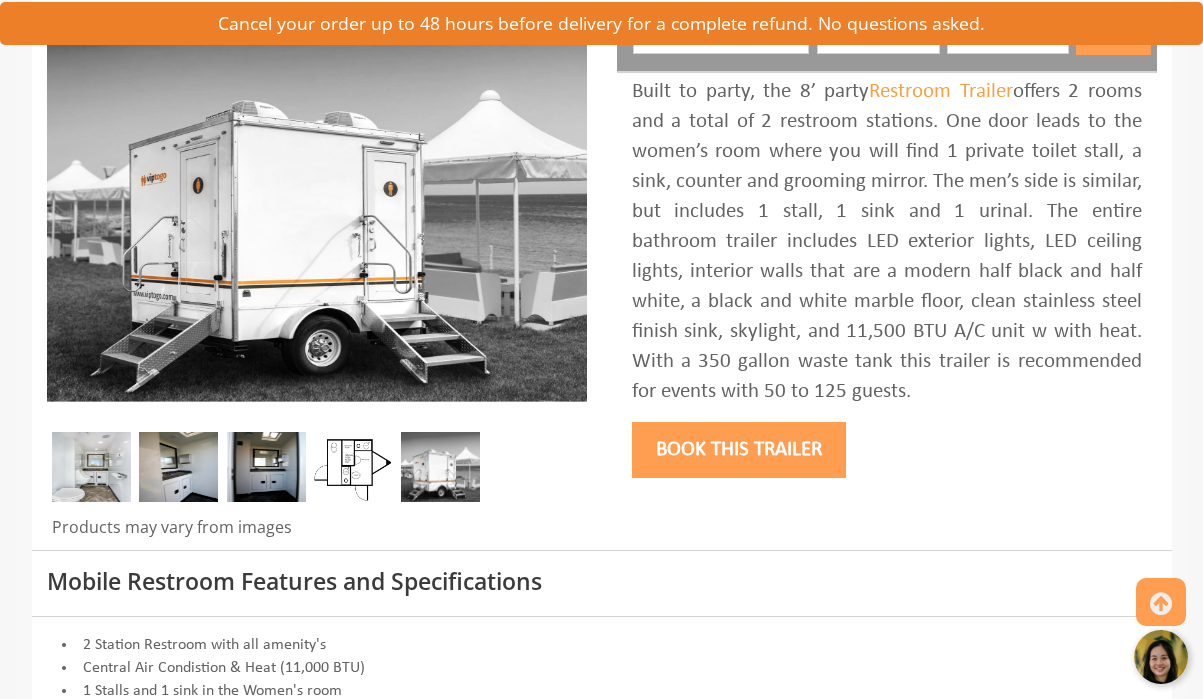 scroll, scrollTop: 189, scrollLeft: 0, axis: vertical 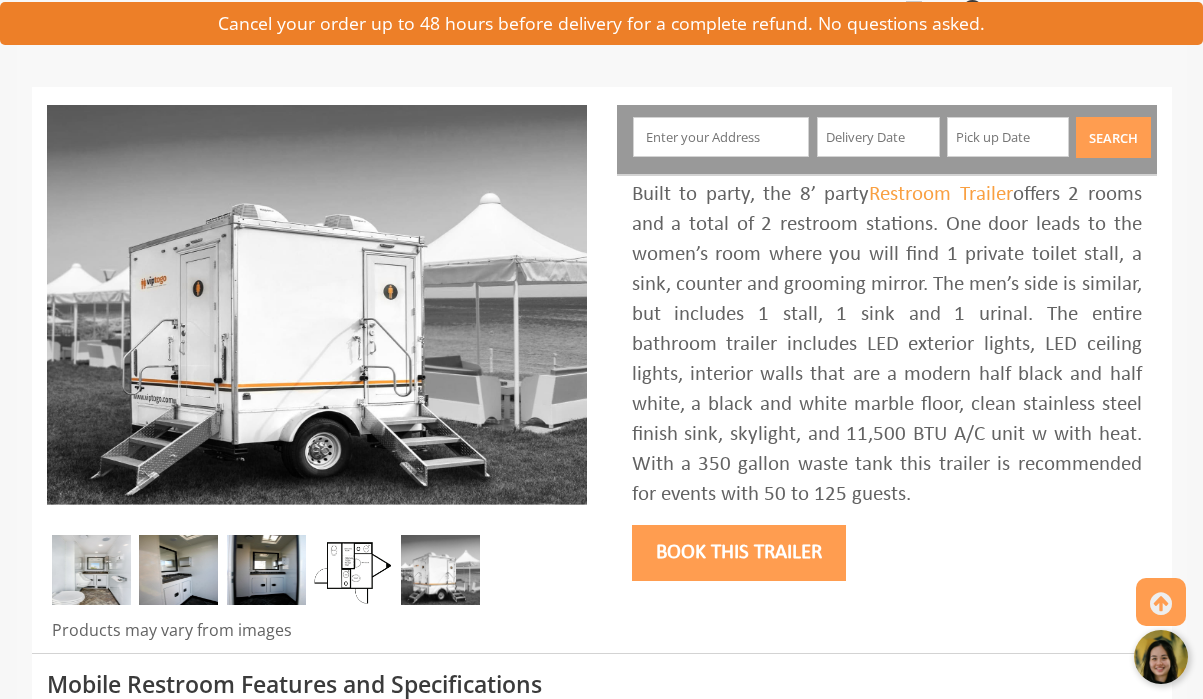 click at bounding box center (178, 570) 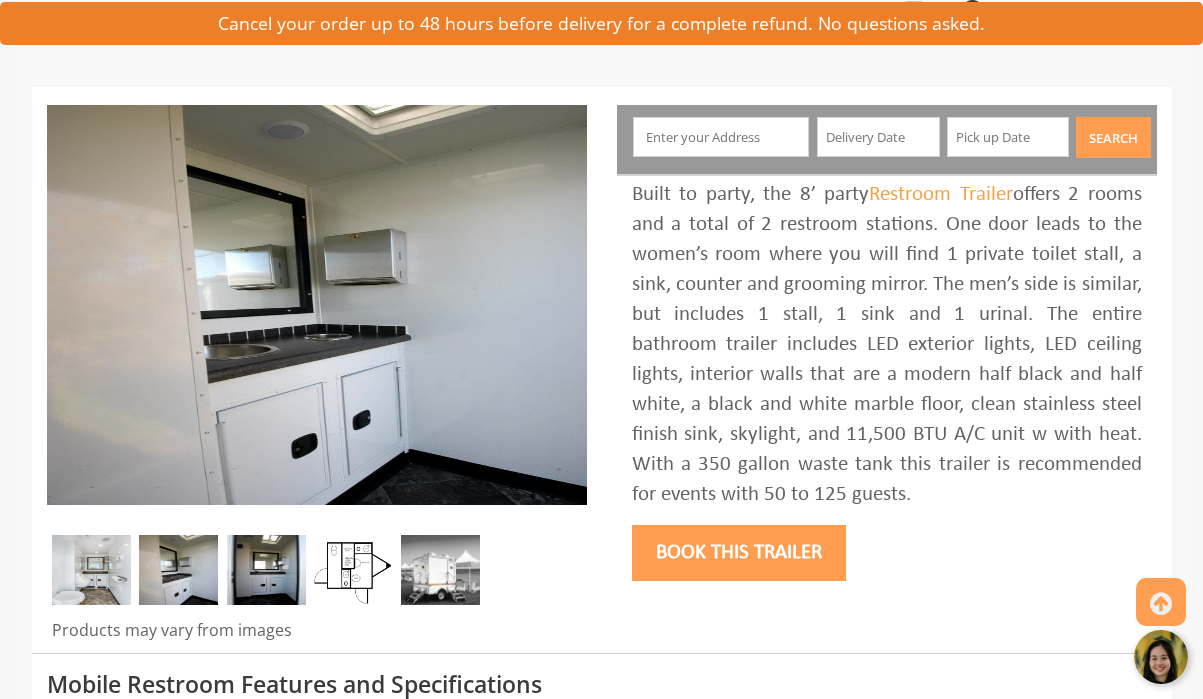 click at bounding box center (266, 570) 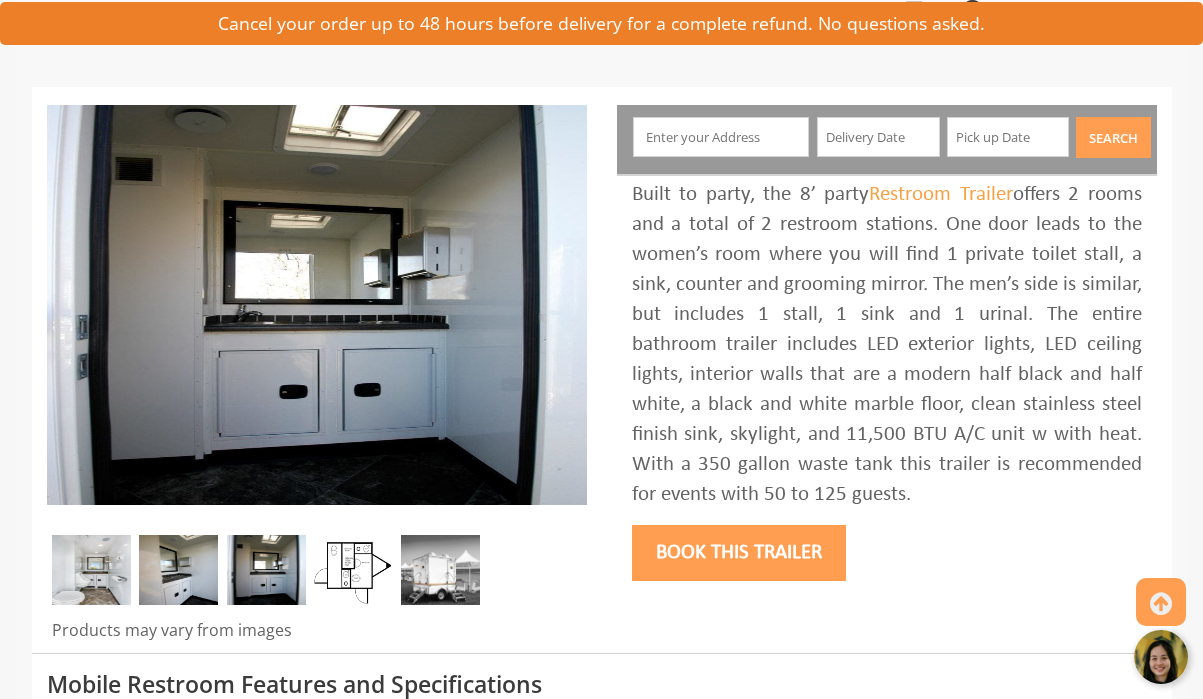 click at bounding box center (353, 570) 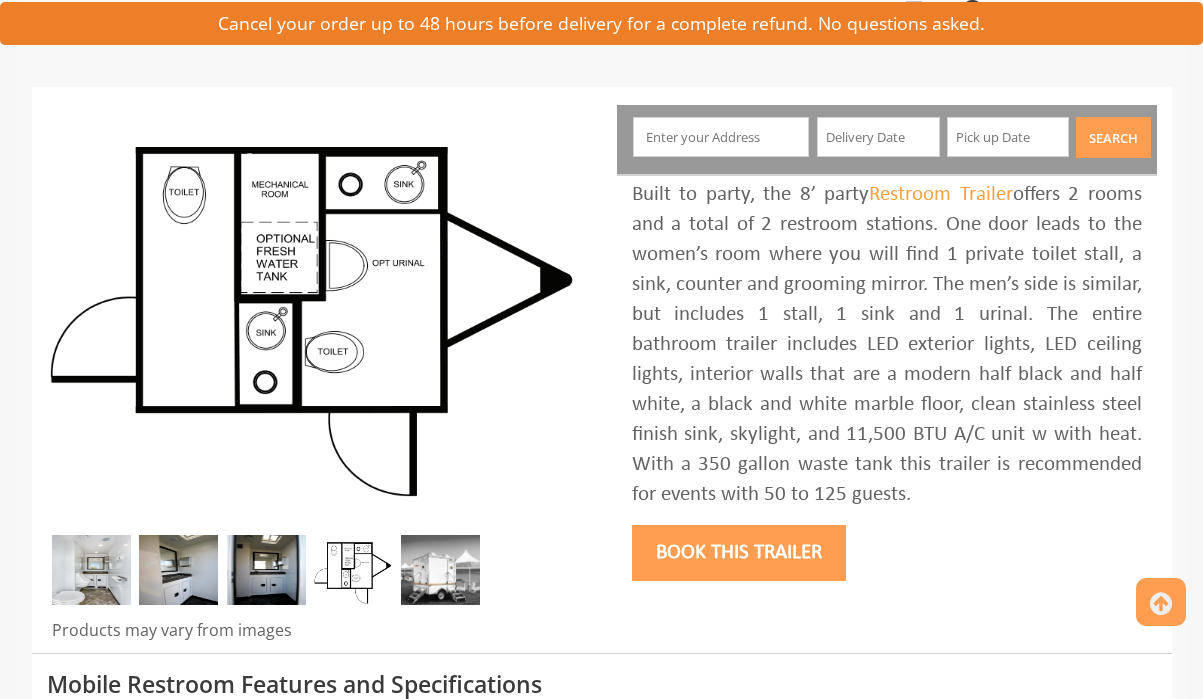 scroll, scrollTop: 0, scrollLeft: 0, axis: both 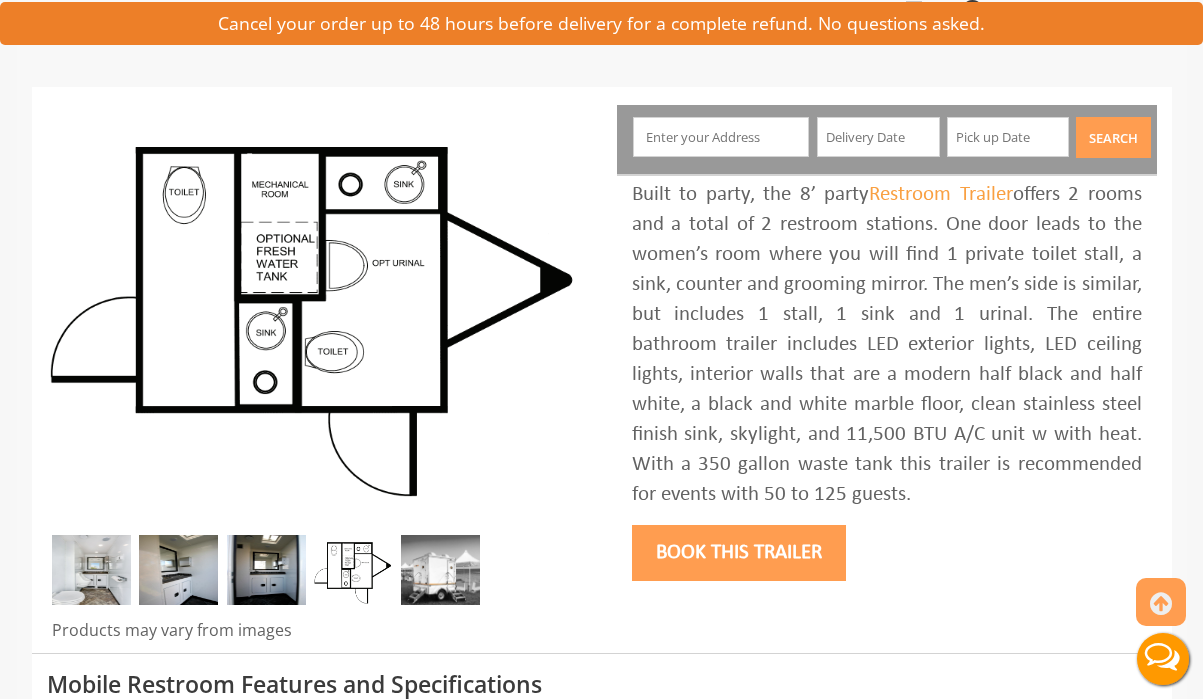 click at bounding box center (440, 570) 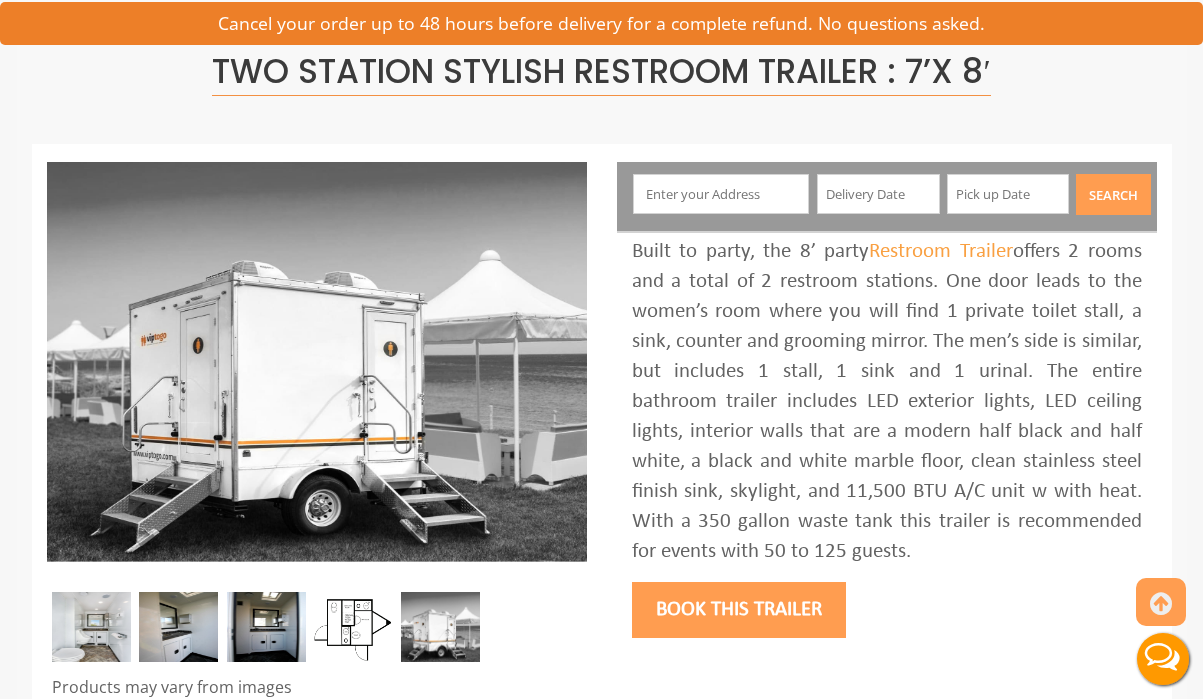 scroll, scrollTop: 134, scrollLeft: 0, axis: vertical 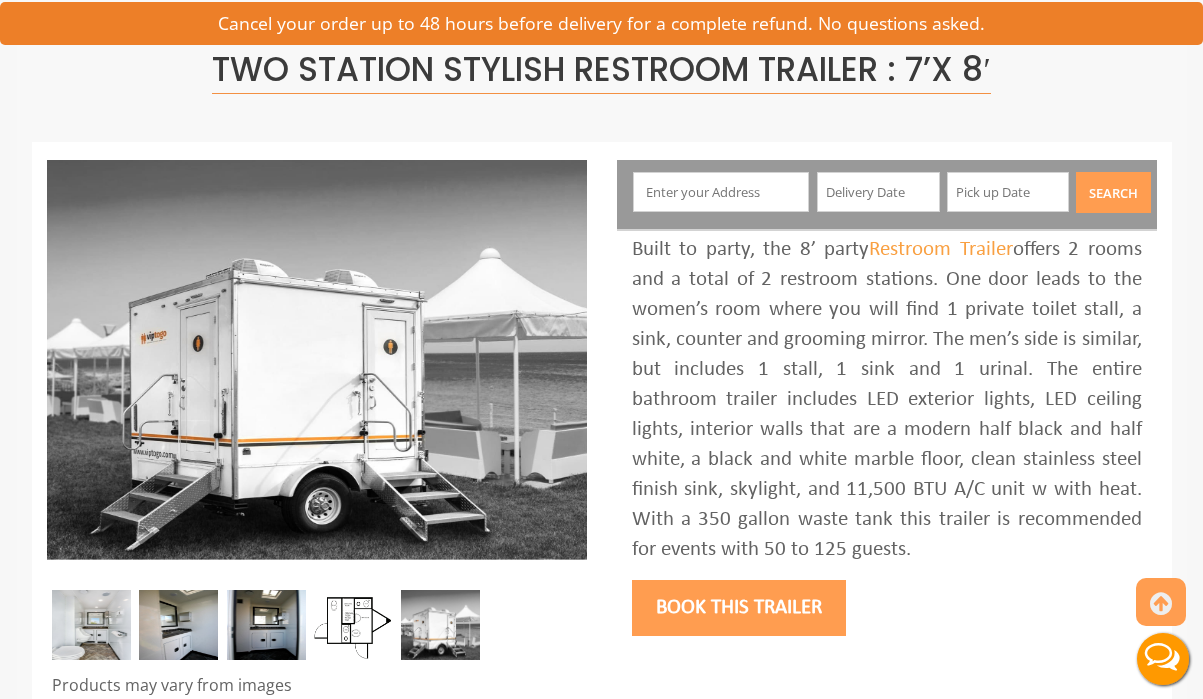 click at bounding box center [721, 192] 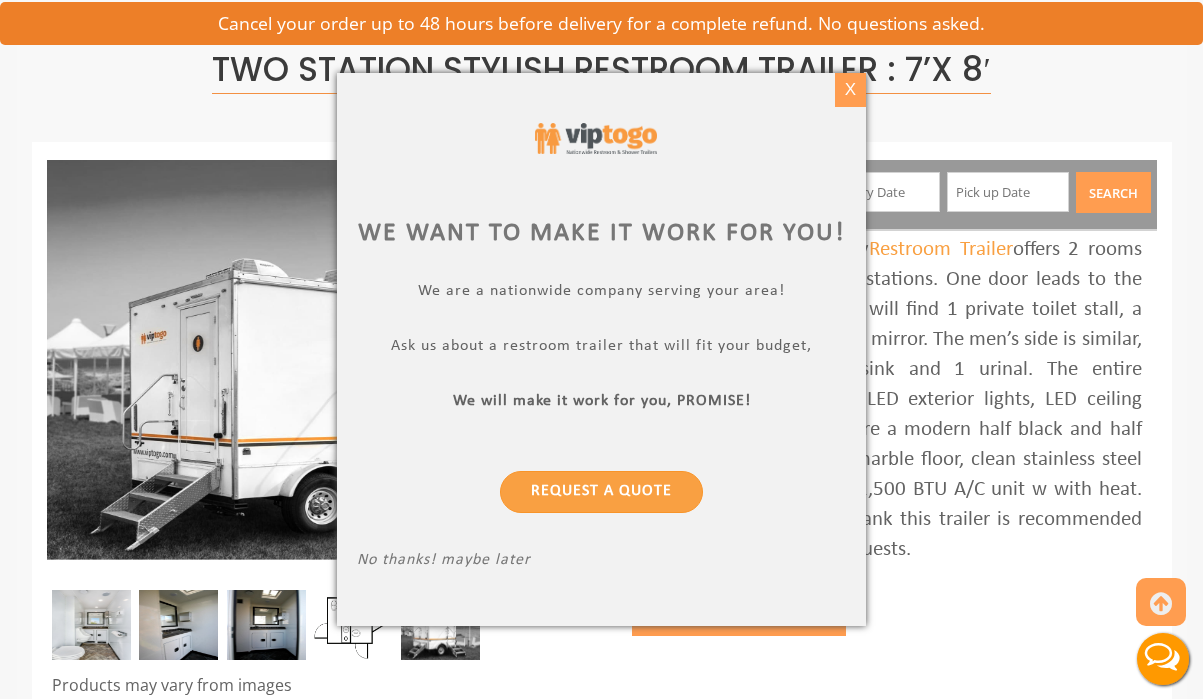 click on "X" at bounding box center [850, 90] 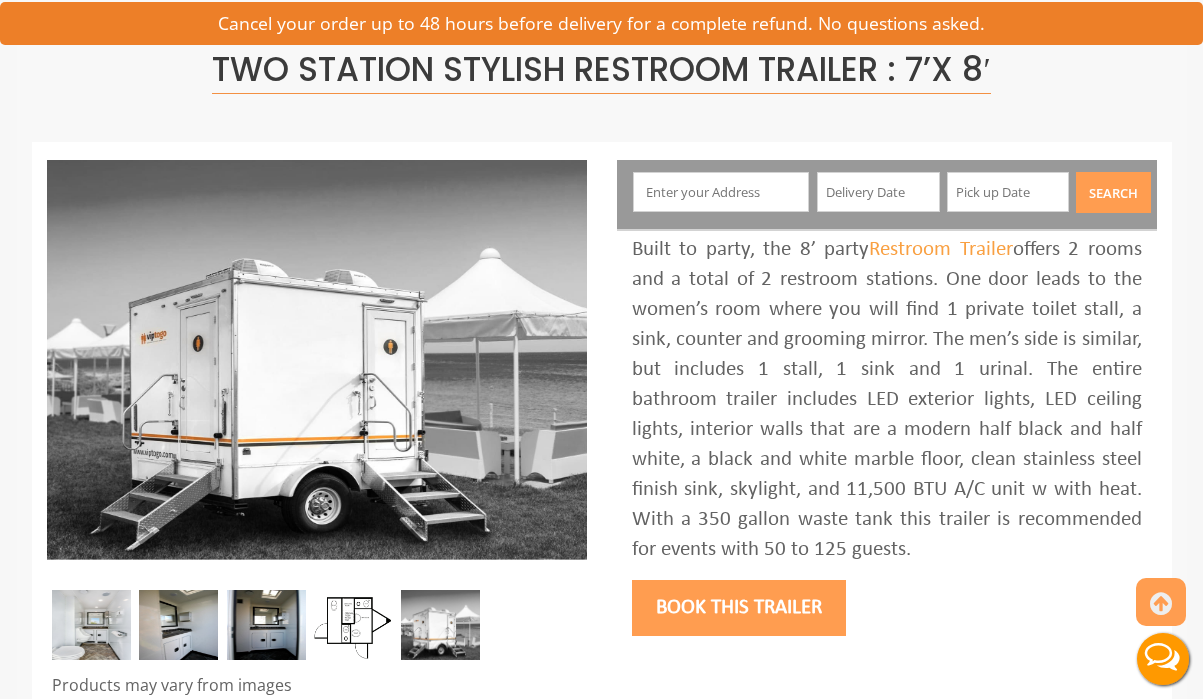 click at bounding box center (878, 192) 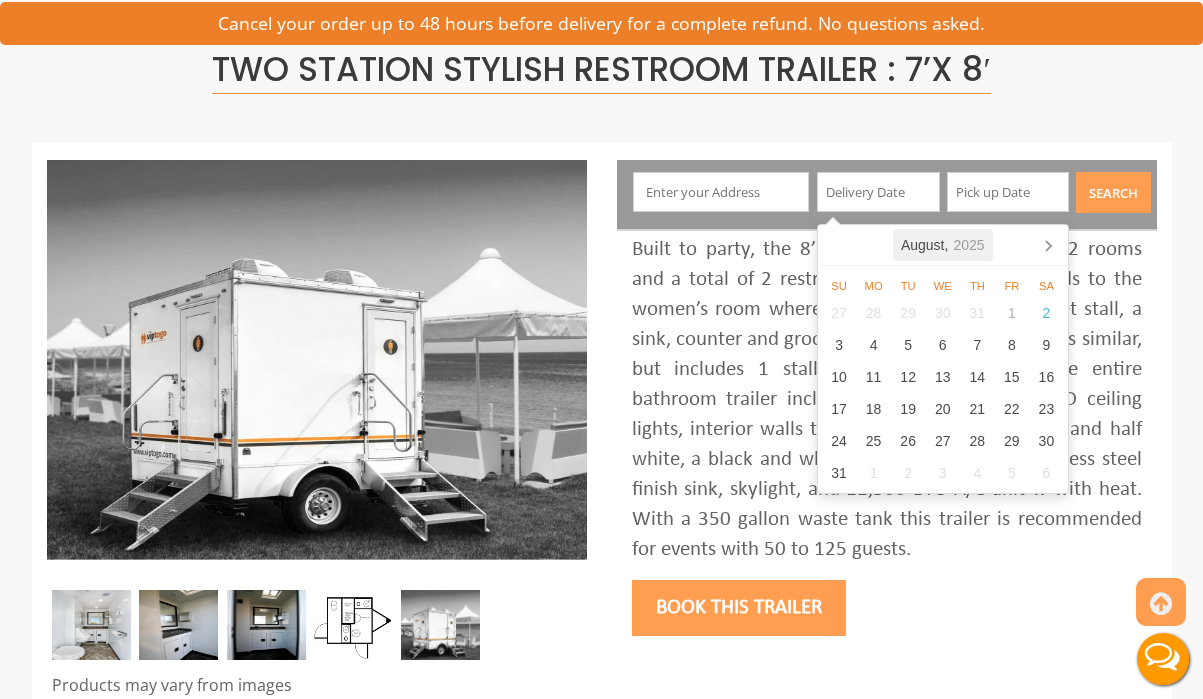 click on "August,  2025" at bounding box center (943, 245) 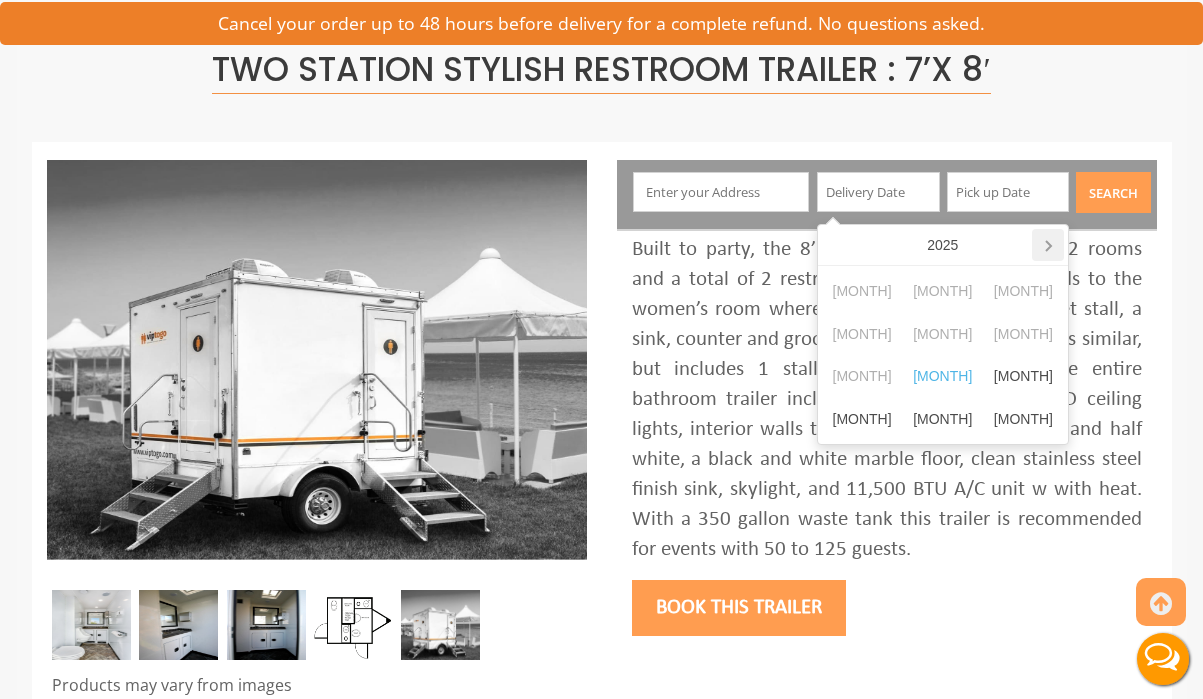 click 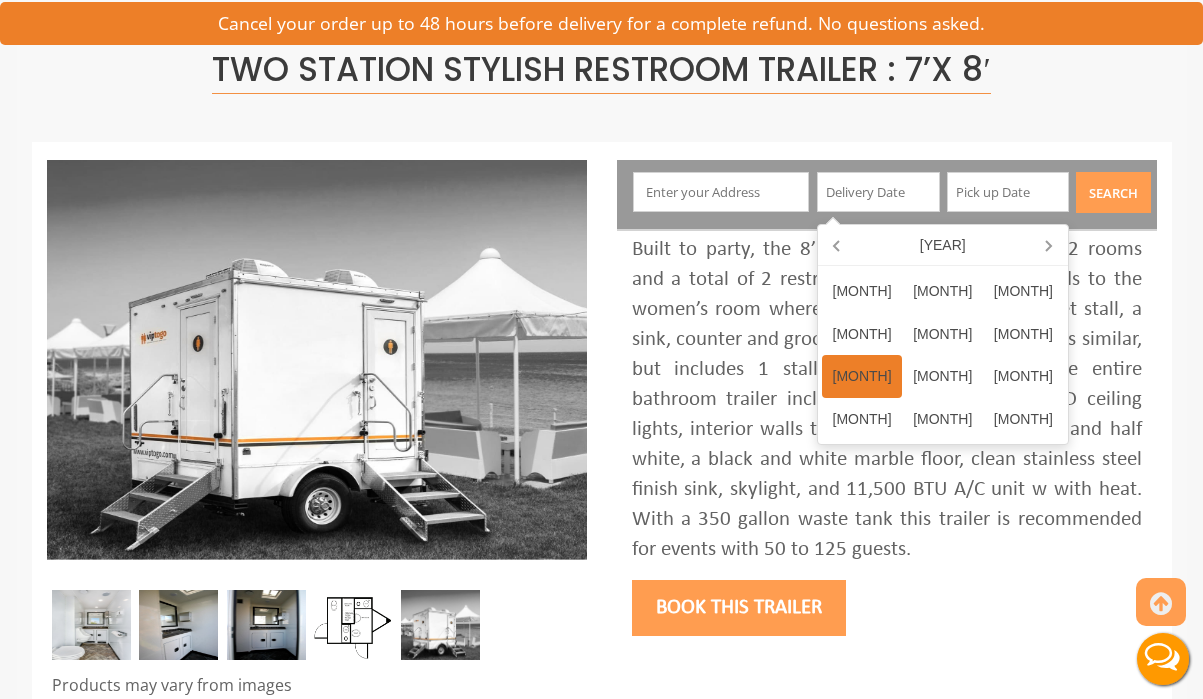 click on "Jul" at bounding box center [862, 376] 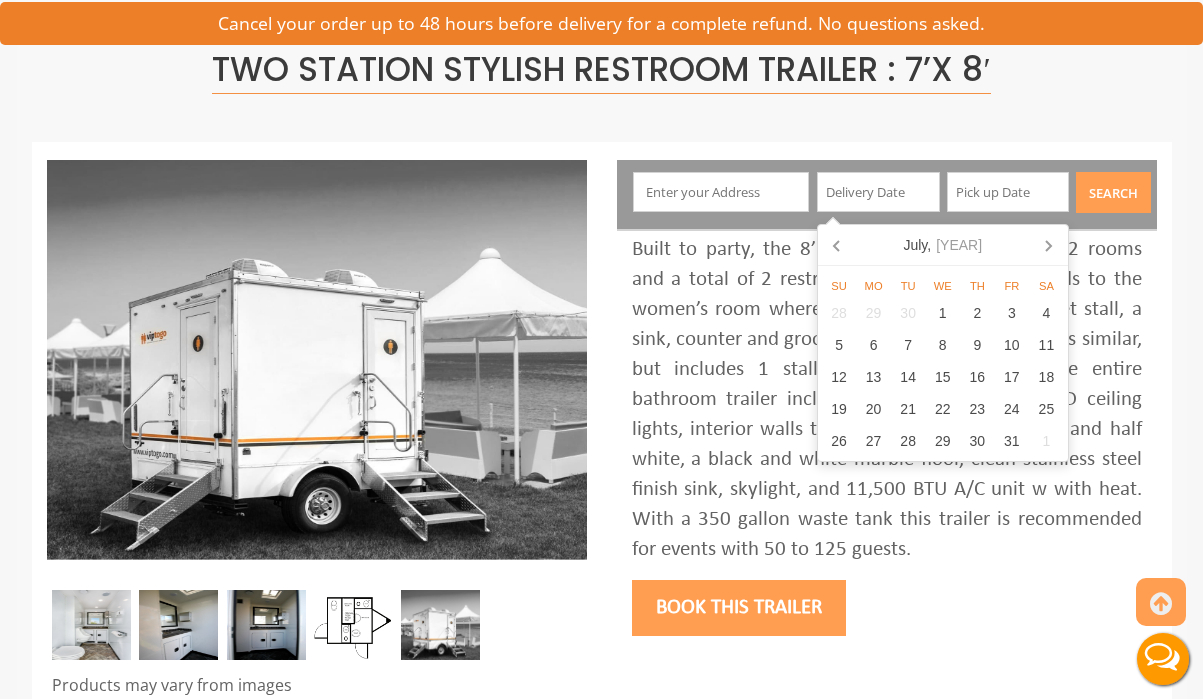click at bounding box center [1008, 192] 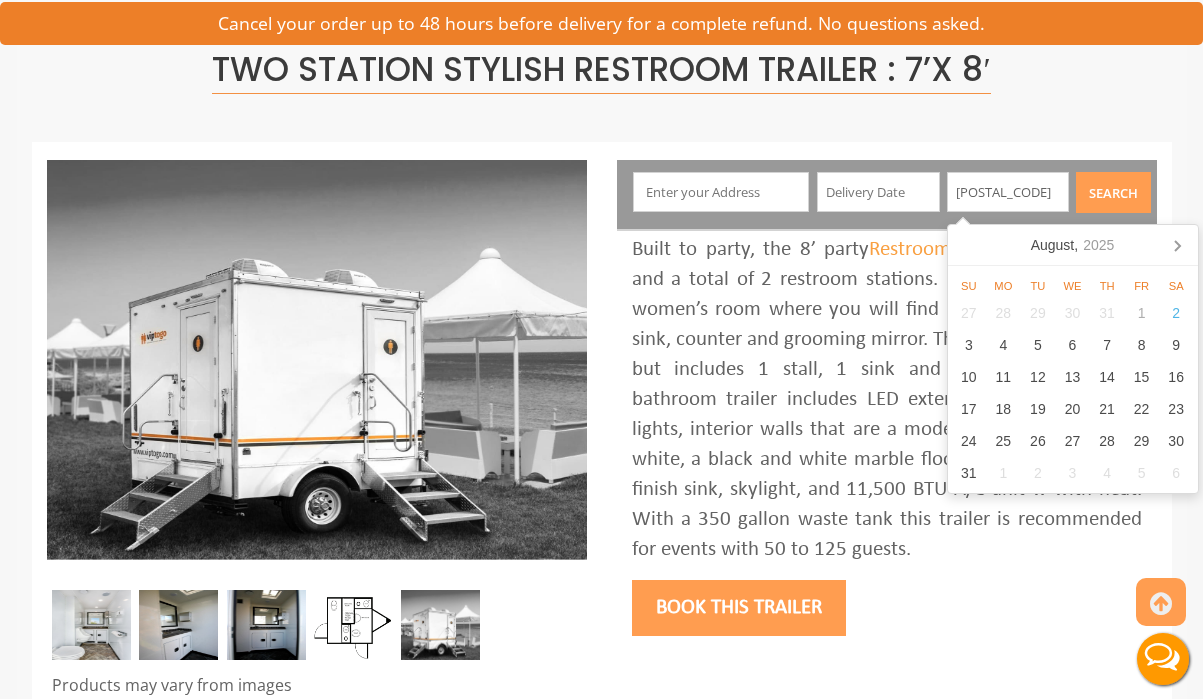 type on "11968" 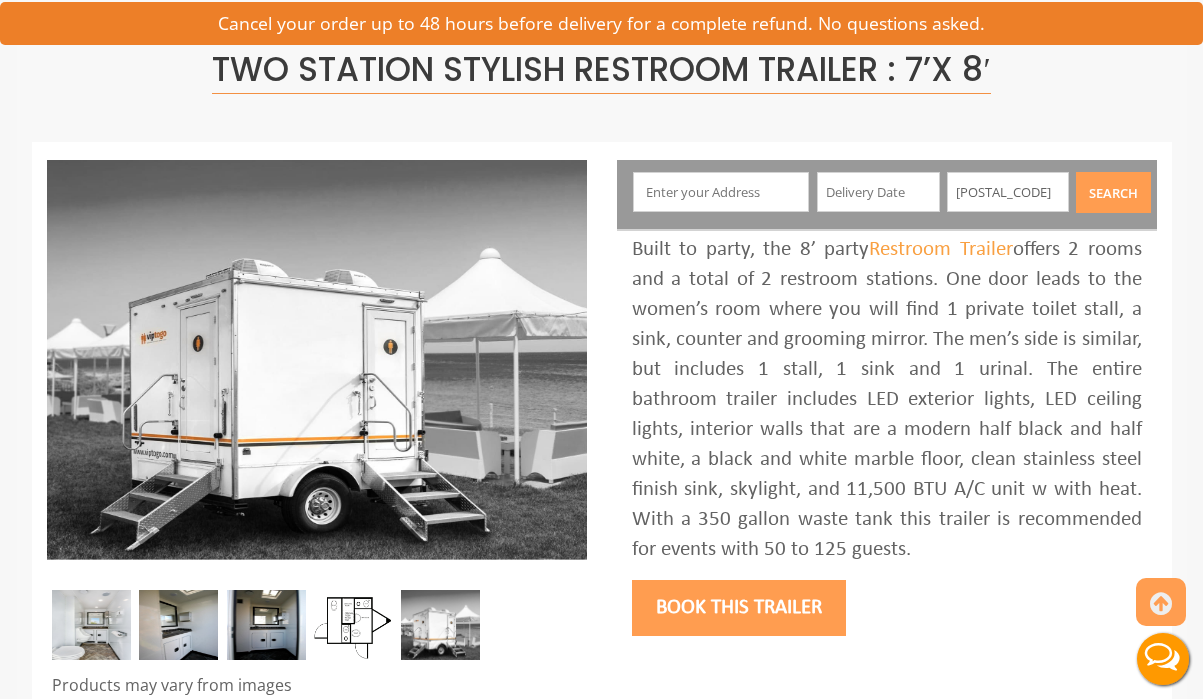 click at bounding box center [721, 192] 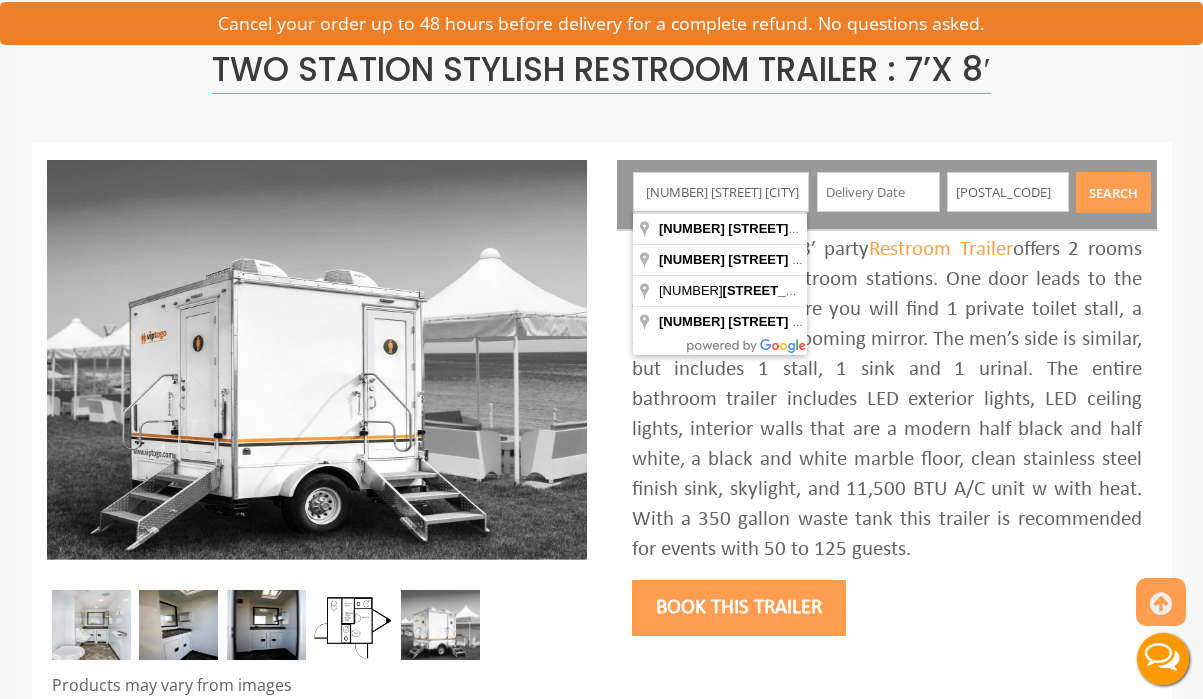 scroll, scrollTop: 0, scrollLeft: 1, axis: horizontal 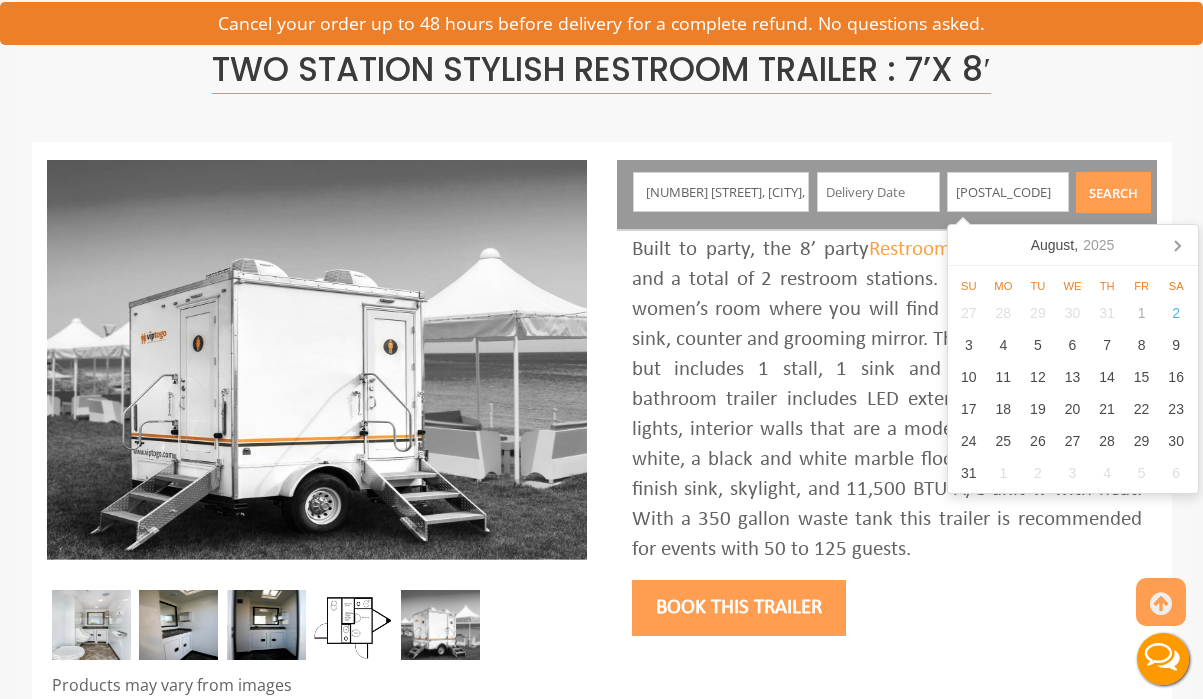 click on "11968" at bounding box center (1008, 192) 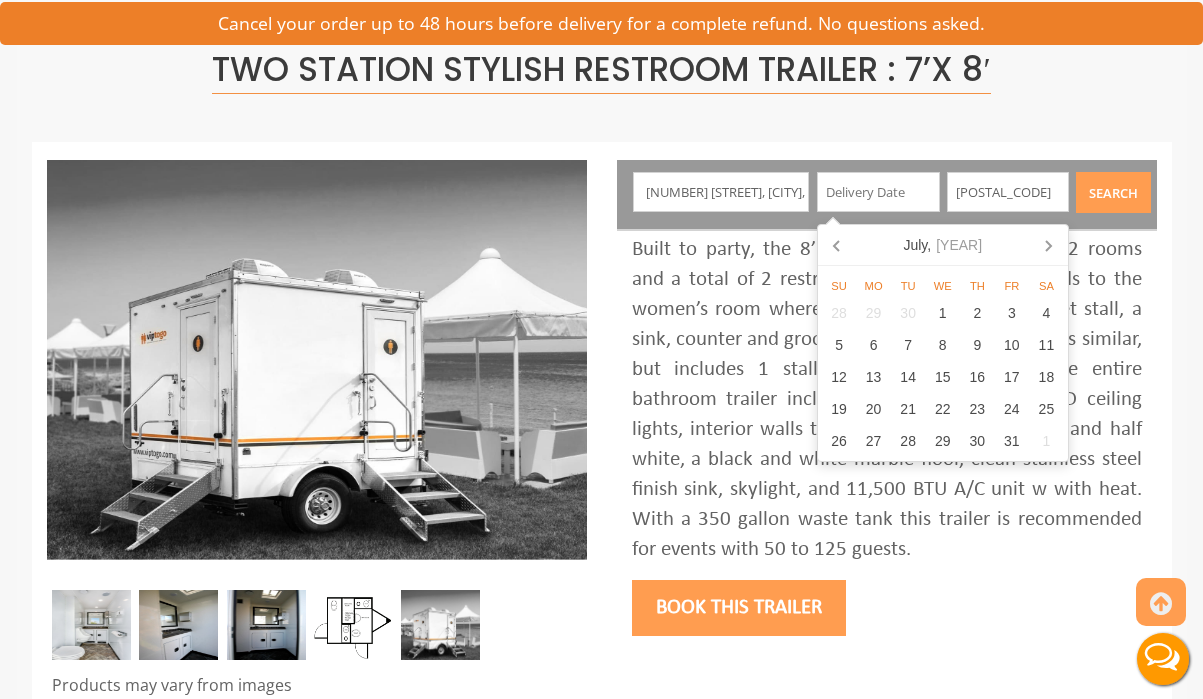 click on "11968" at bounding box center [1008, 192] 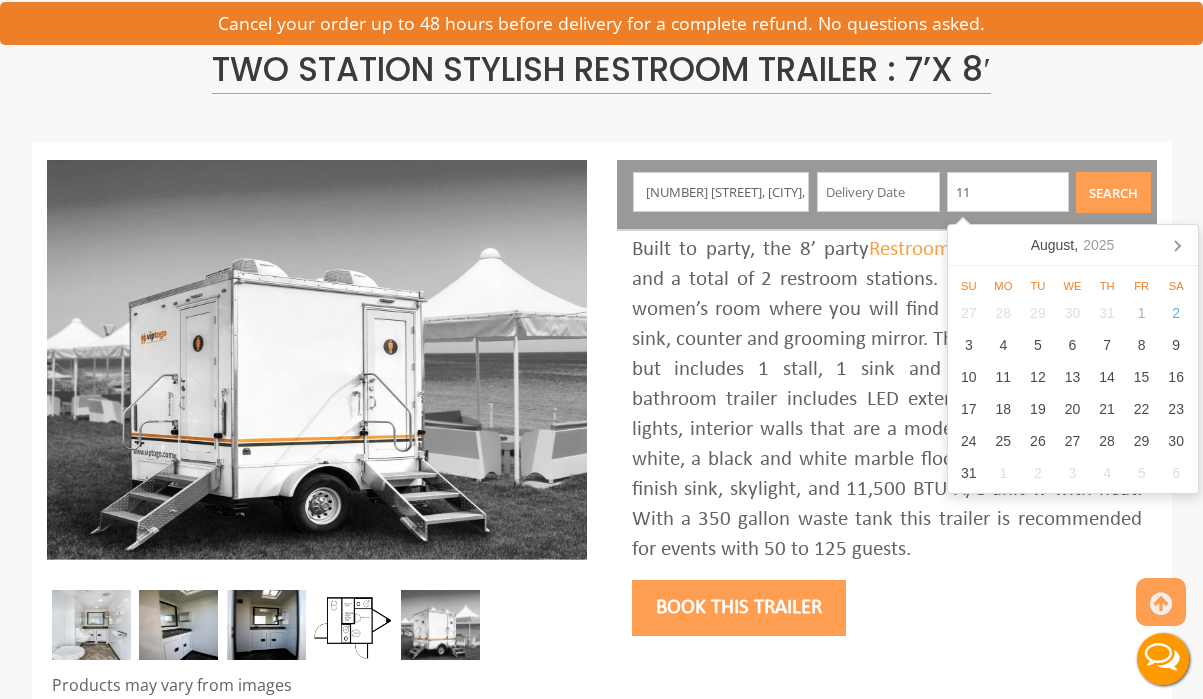 type on "1" 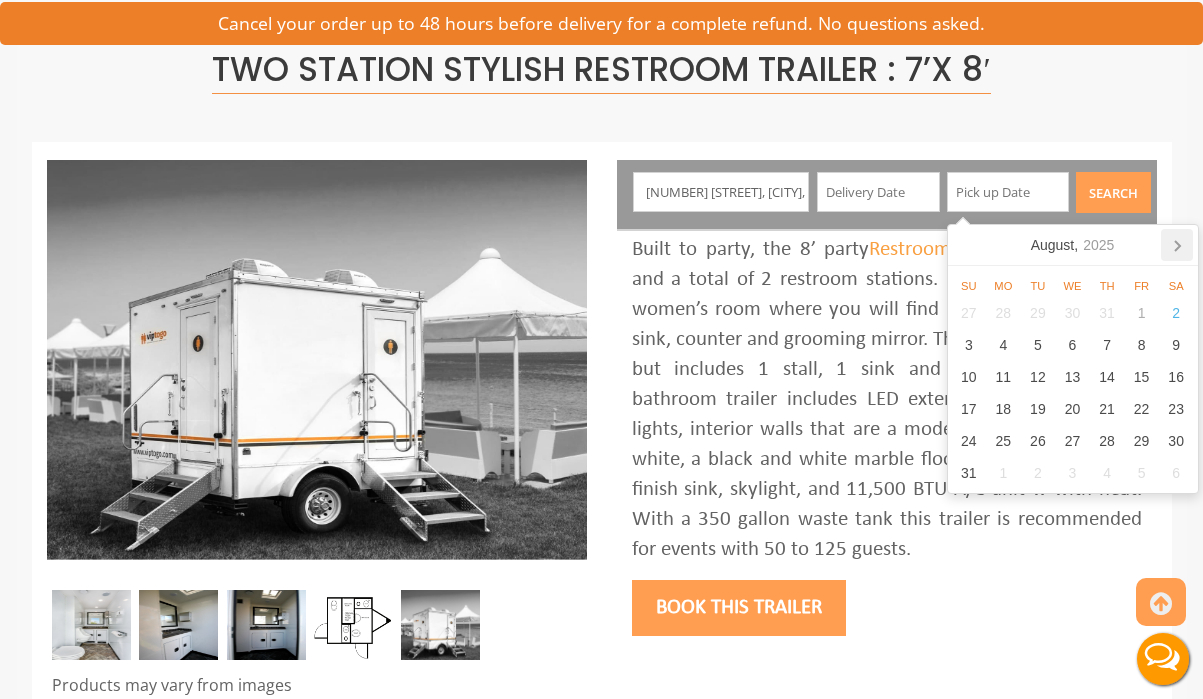 type 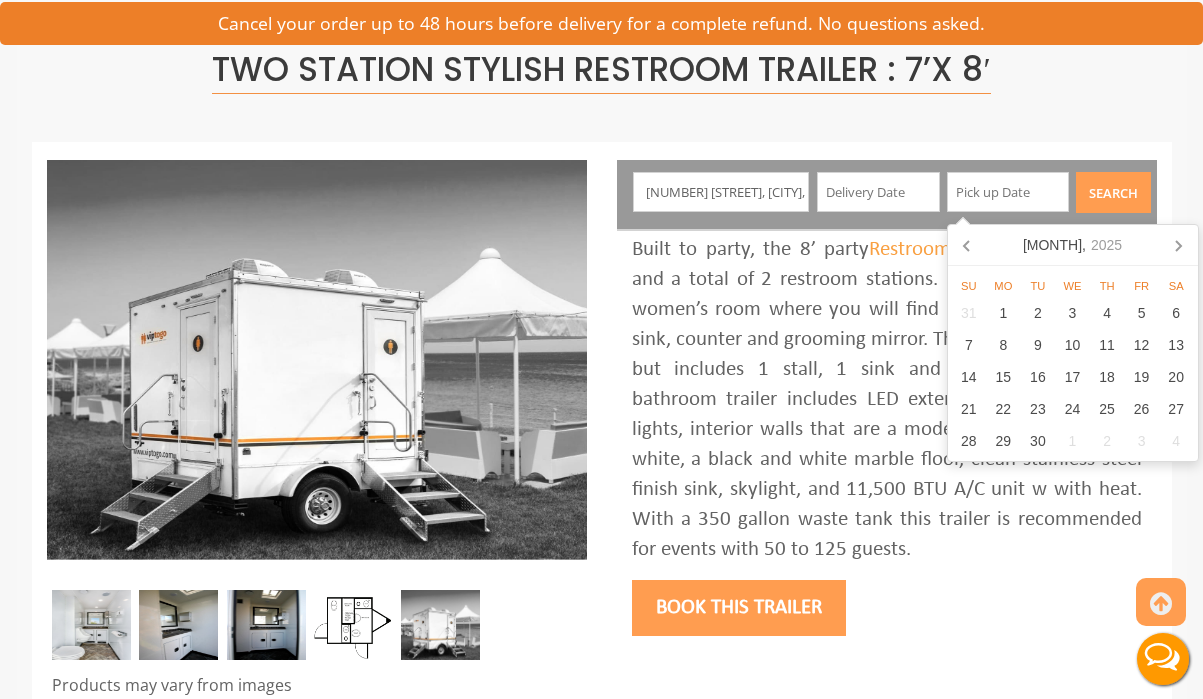 click 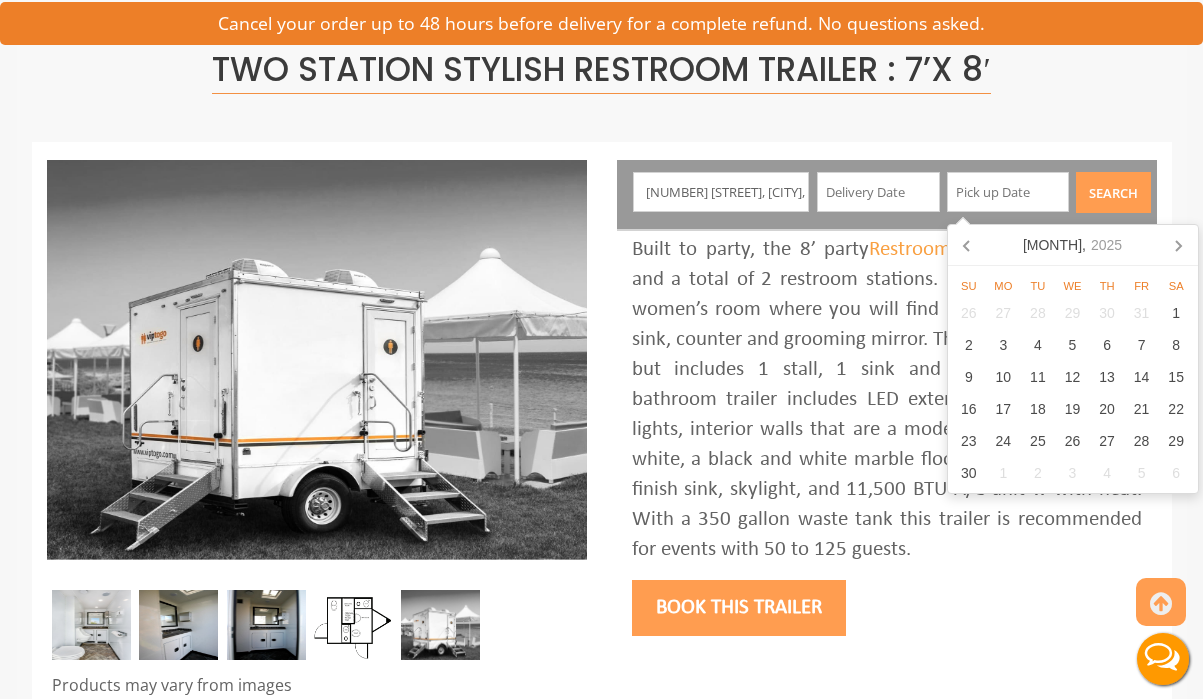 click 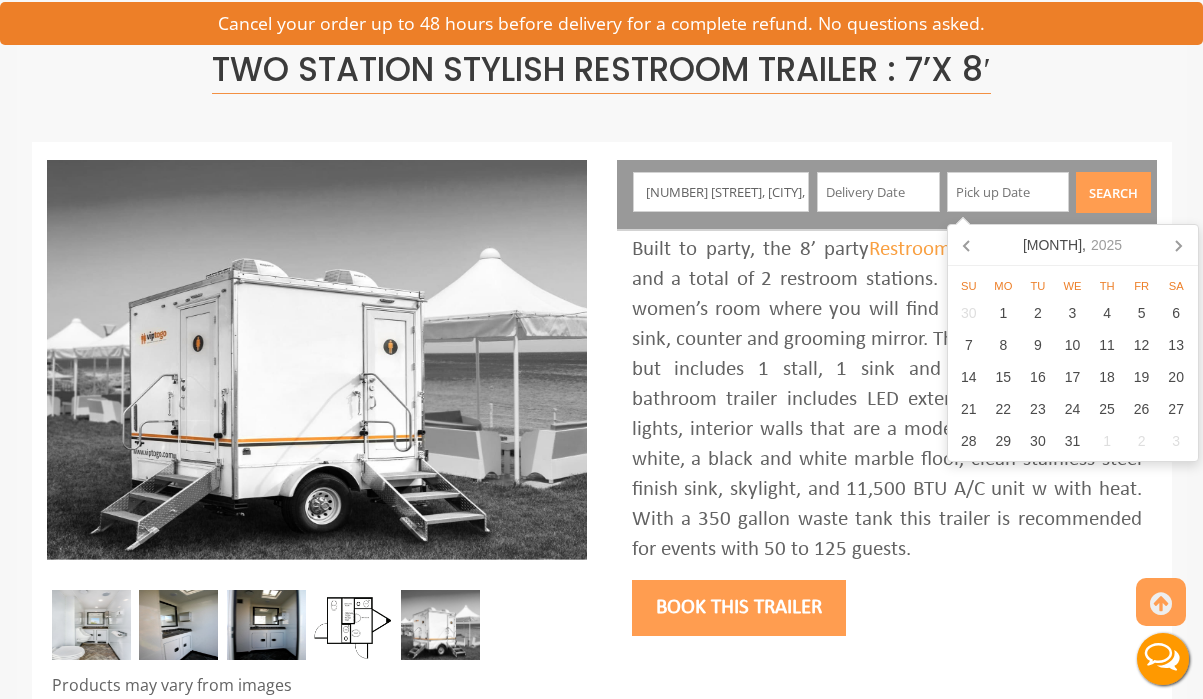 click 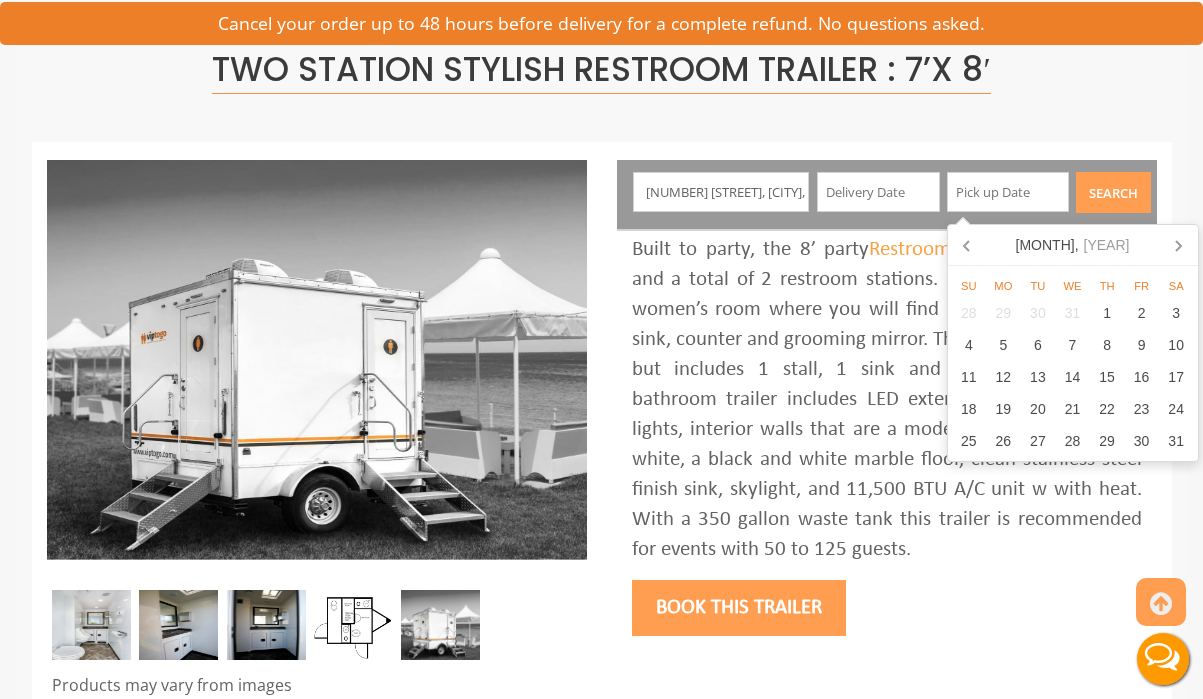 click 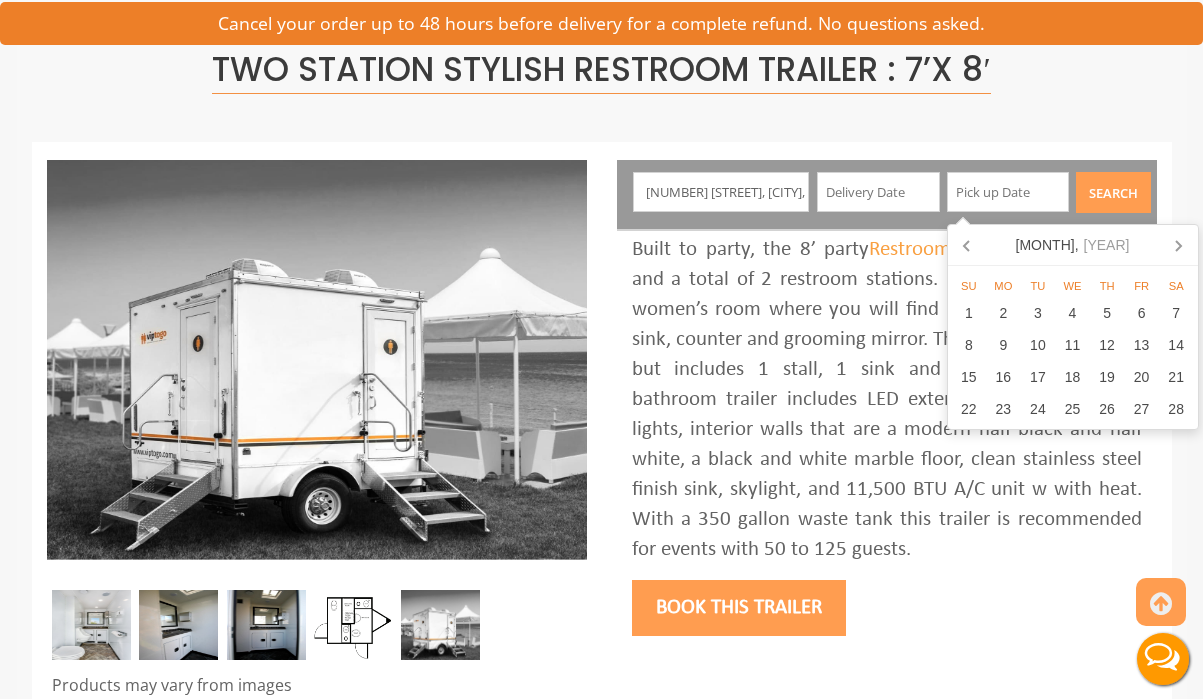 click 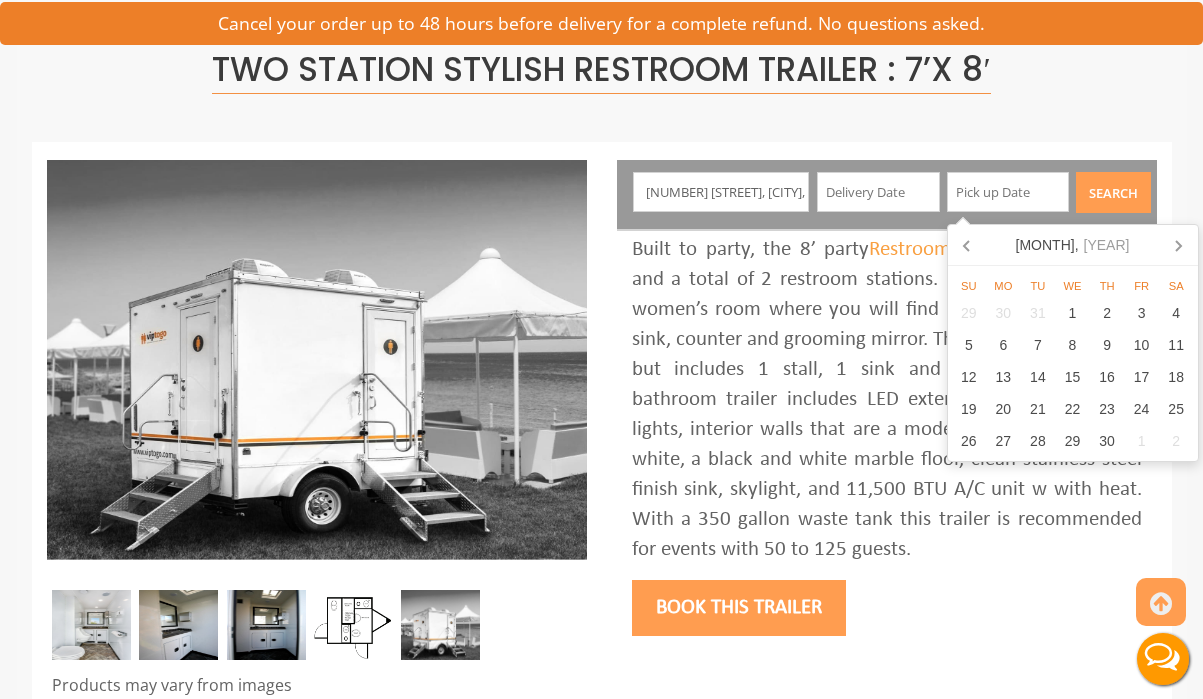 click 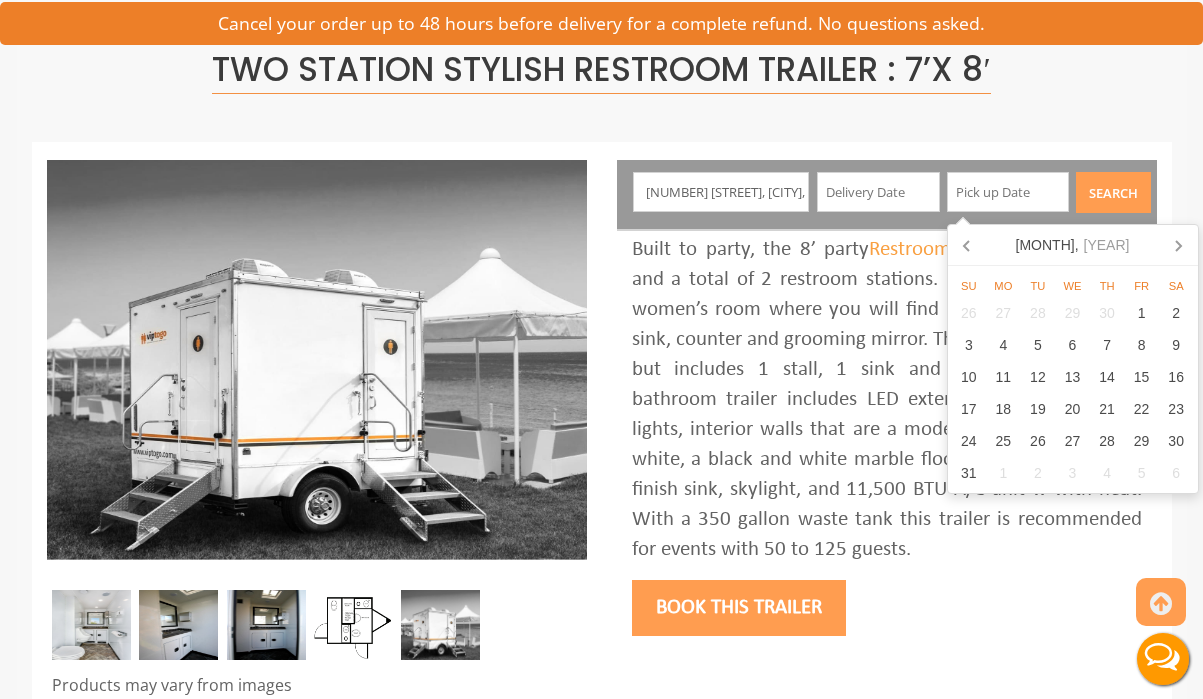 click 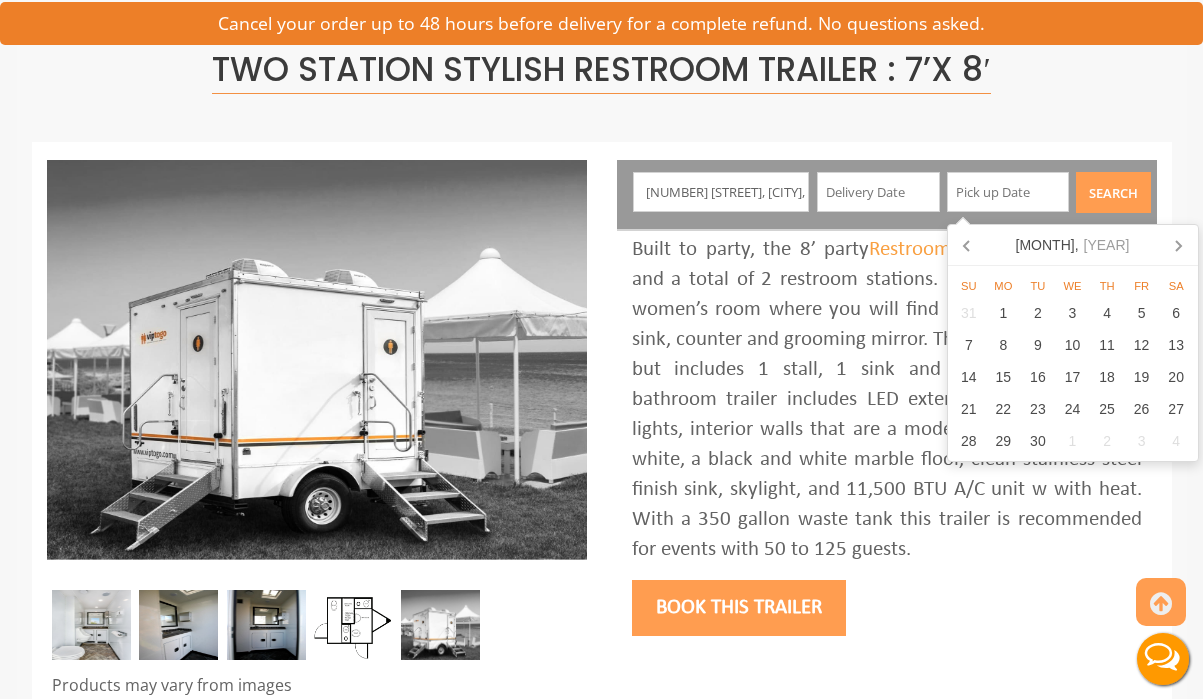 click at bounding box center (878, 192) 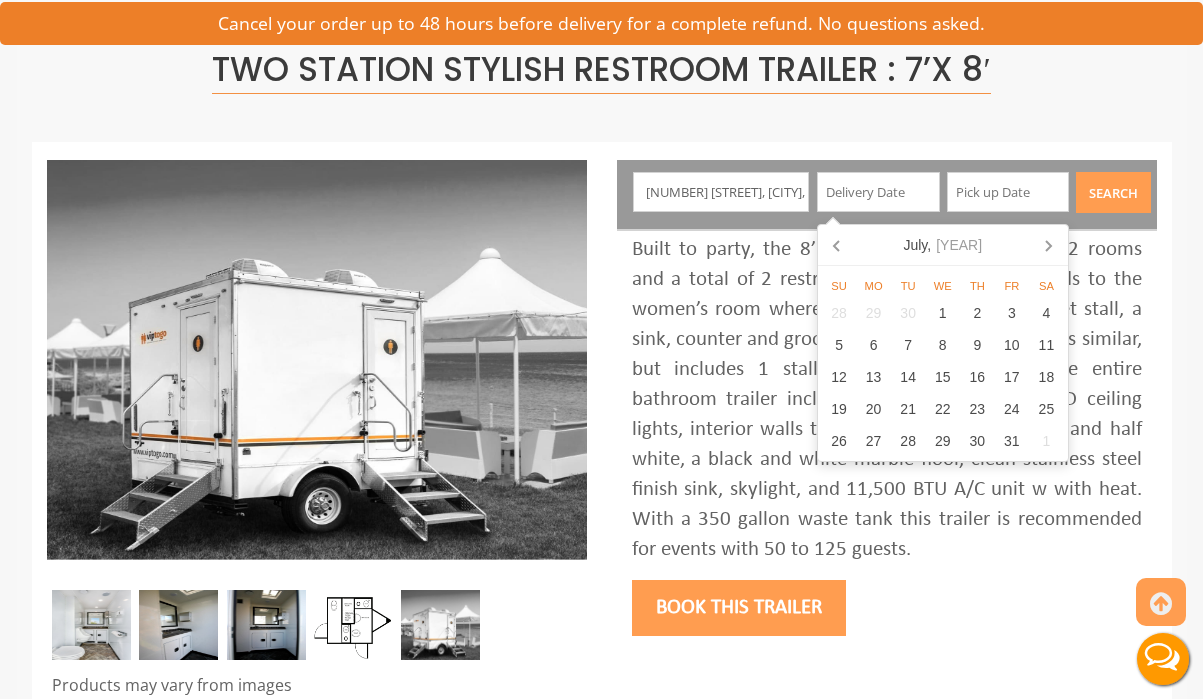 click at bounding box center (1008, 192) 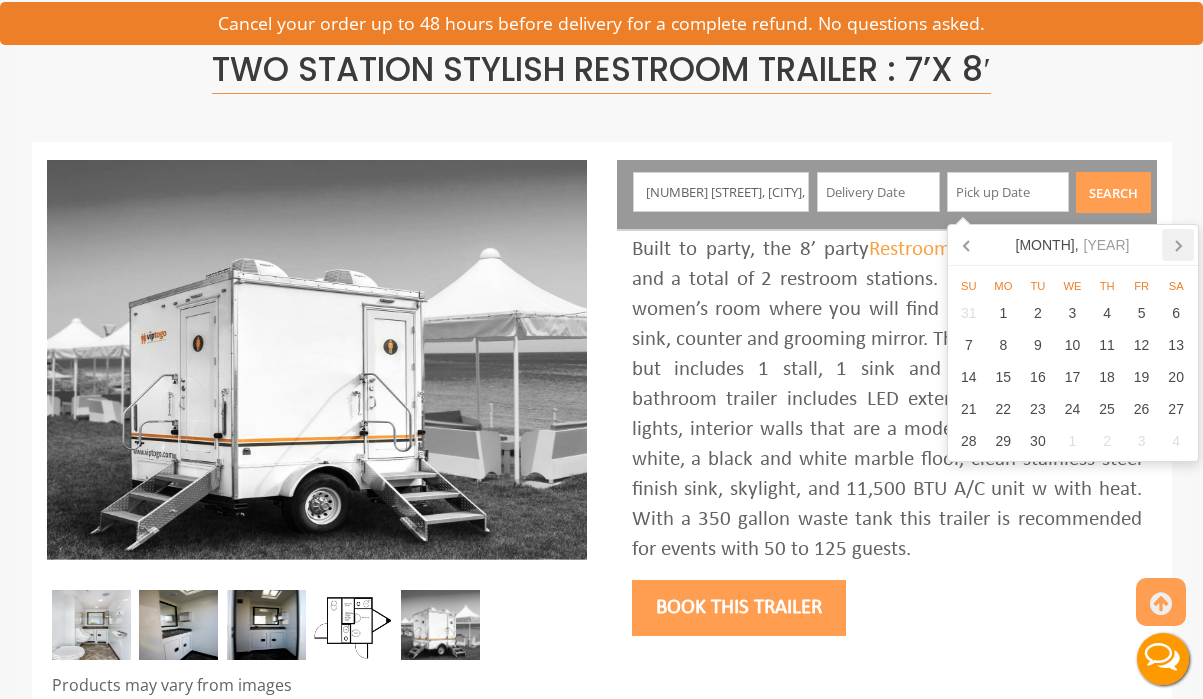 click 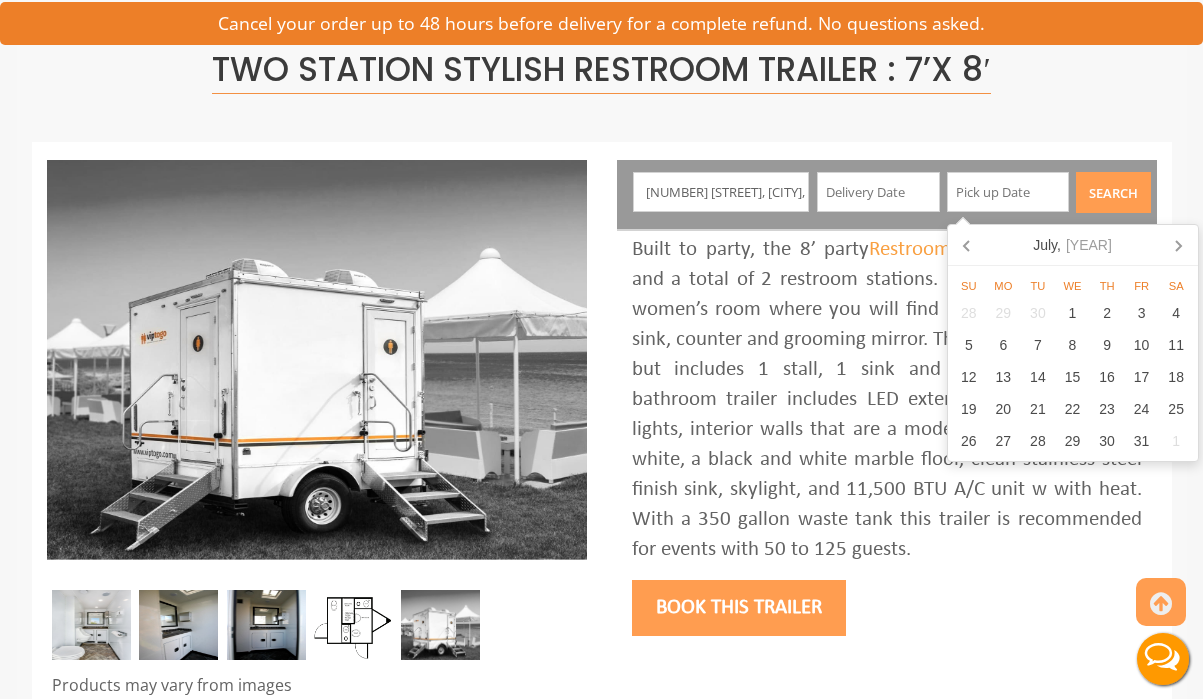 click at bounding box center [878, 192] 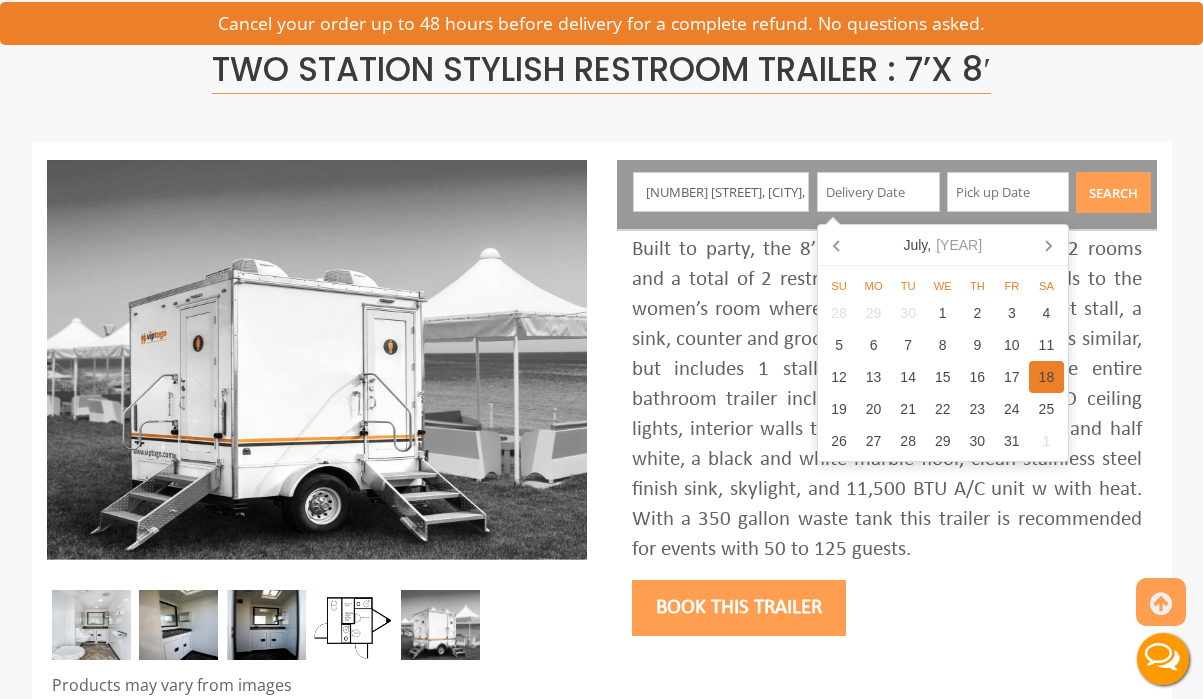 click on "18" at bounding box center [1046, 377] 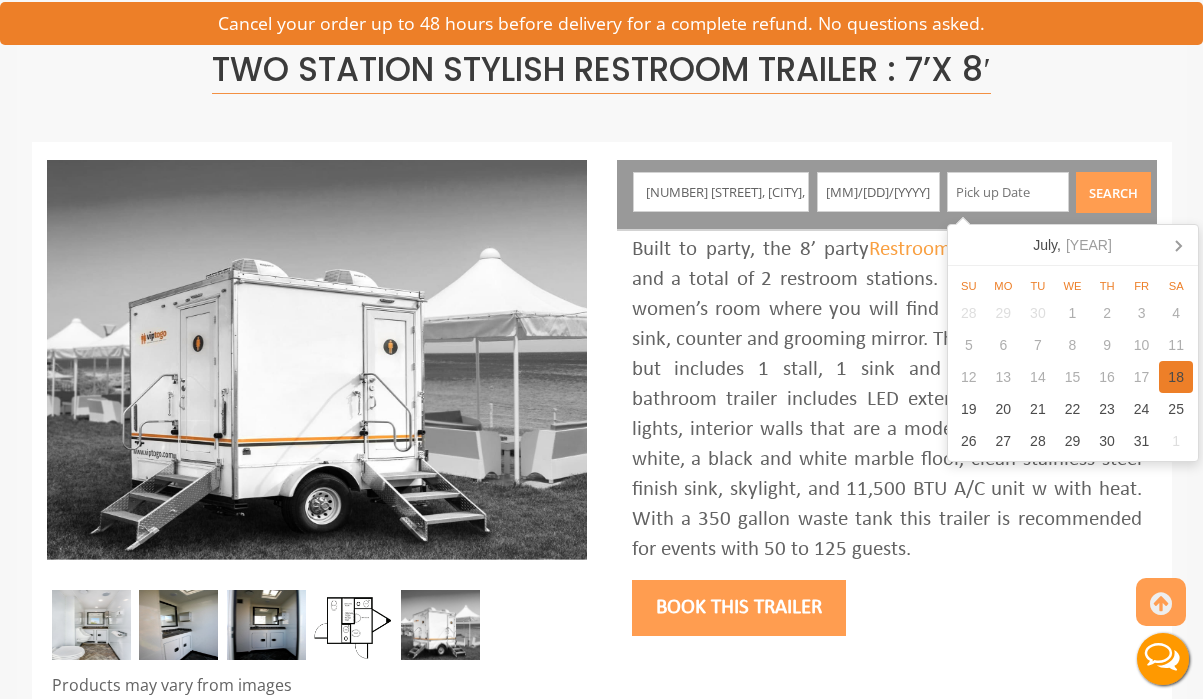 click on "18" at bounding box center [1176, 377] 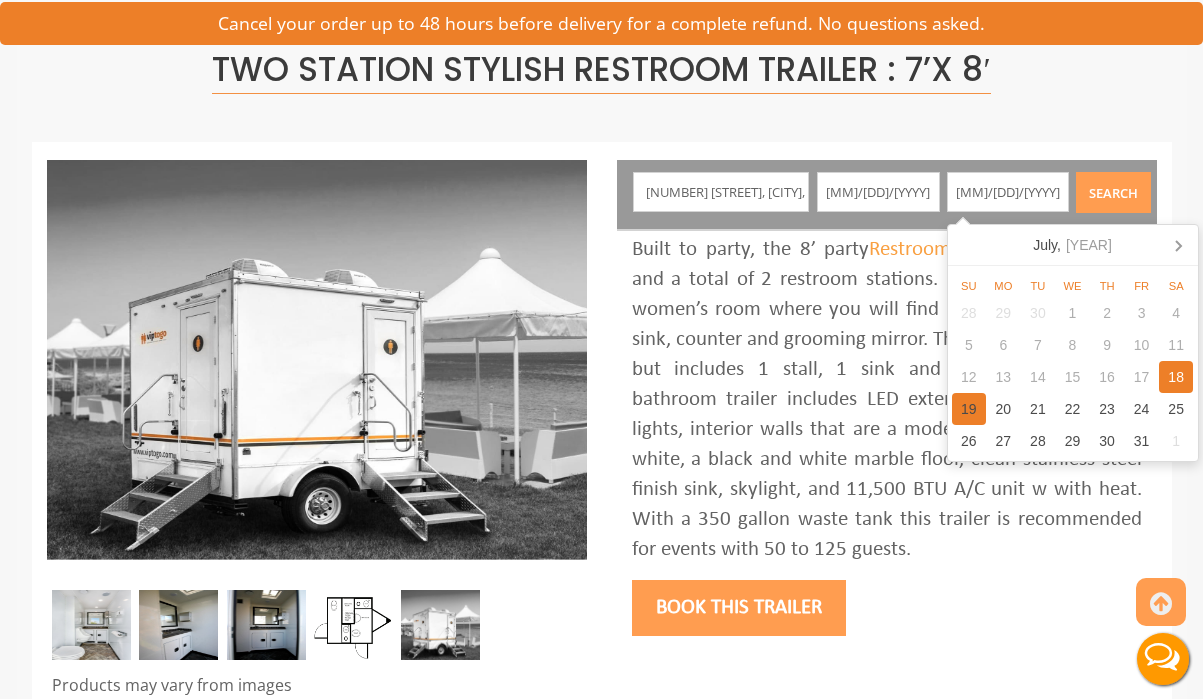 click on "19" at bounding box center [969, 409] 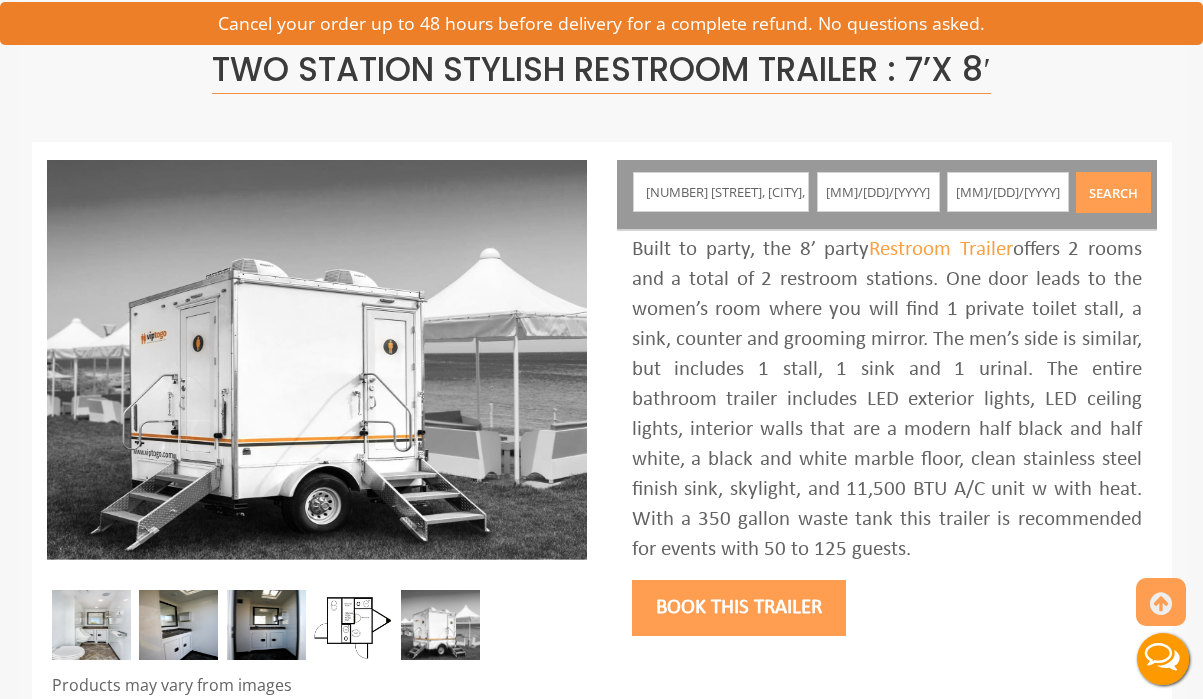 click on "Search" at bounding box center [1113, 192] 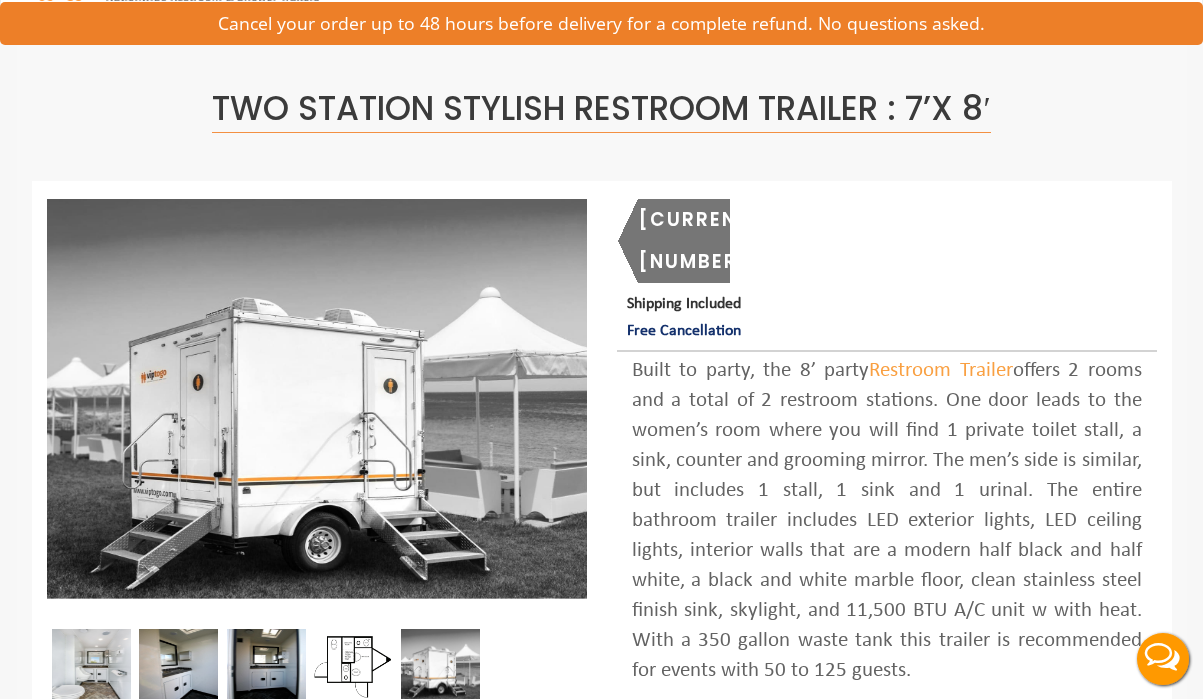 scroll, scrollTop: 103, scrollLeft: 0, axis: vertical 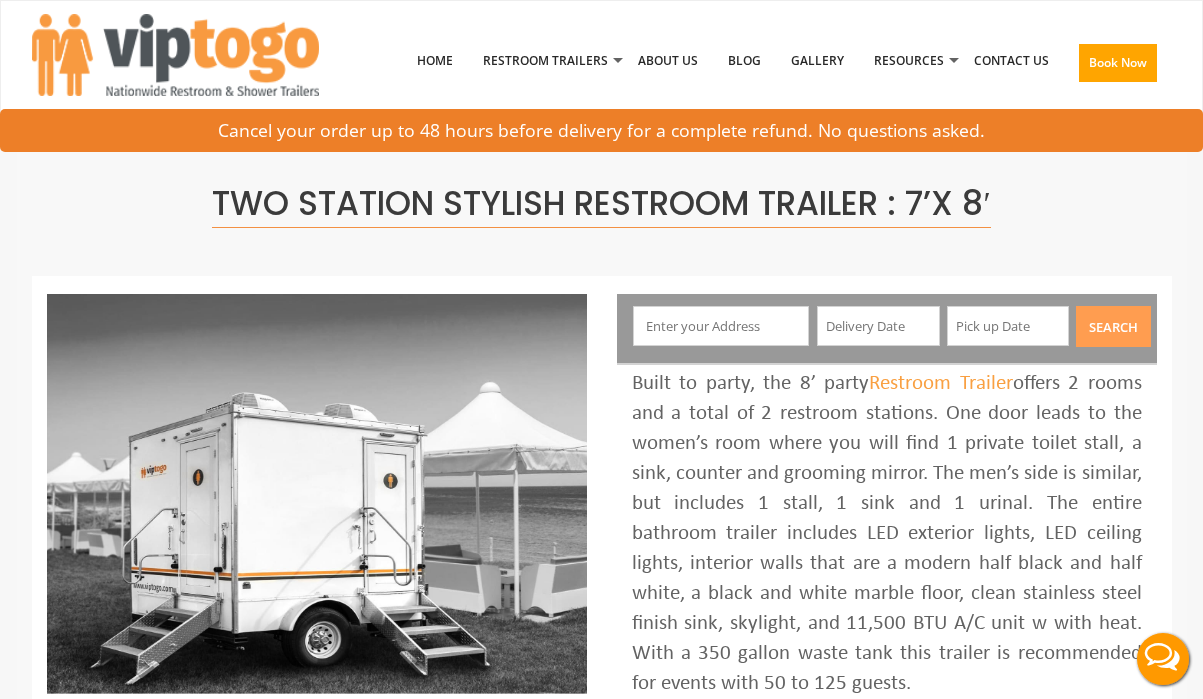 click at bounding box center (878, 326) 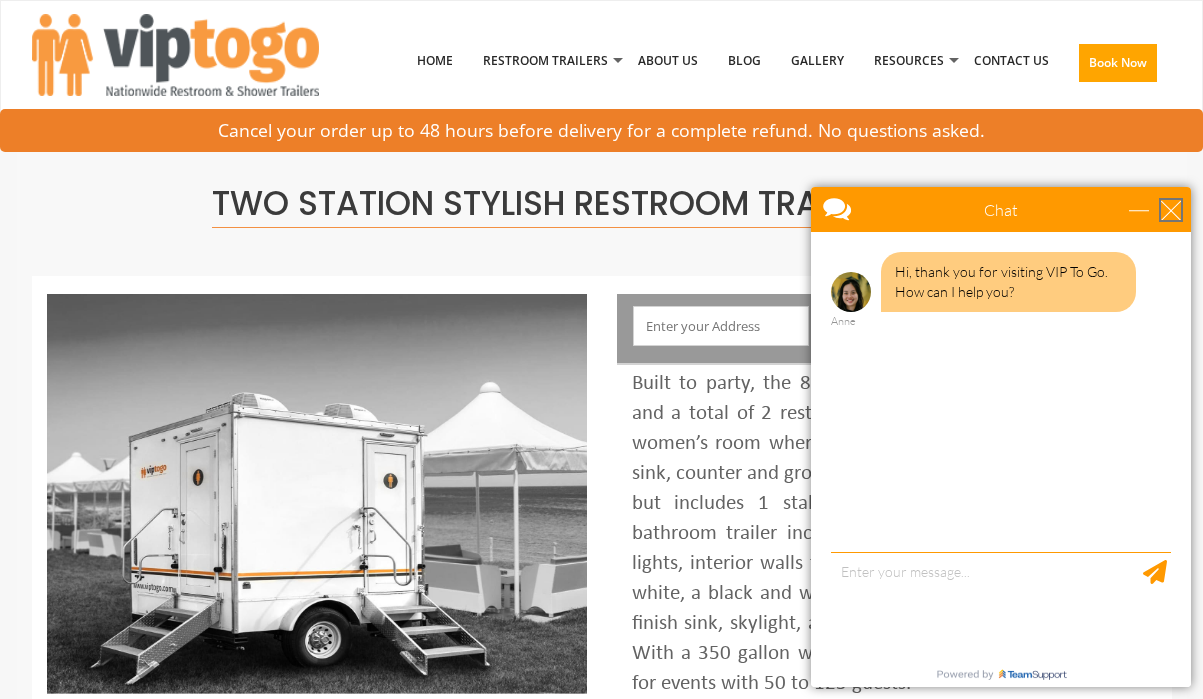 click at bounding box center (1171, 210) 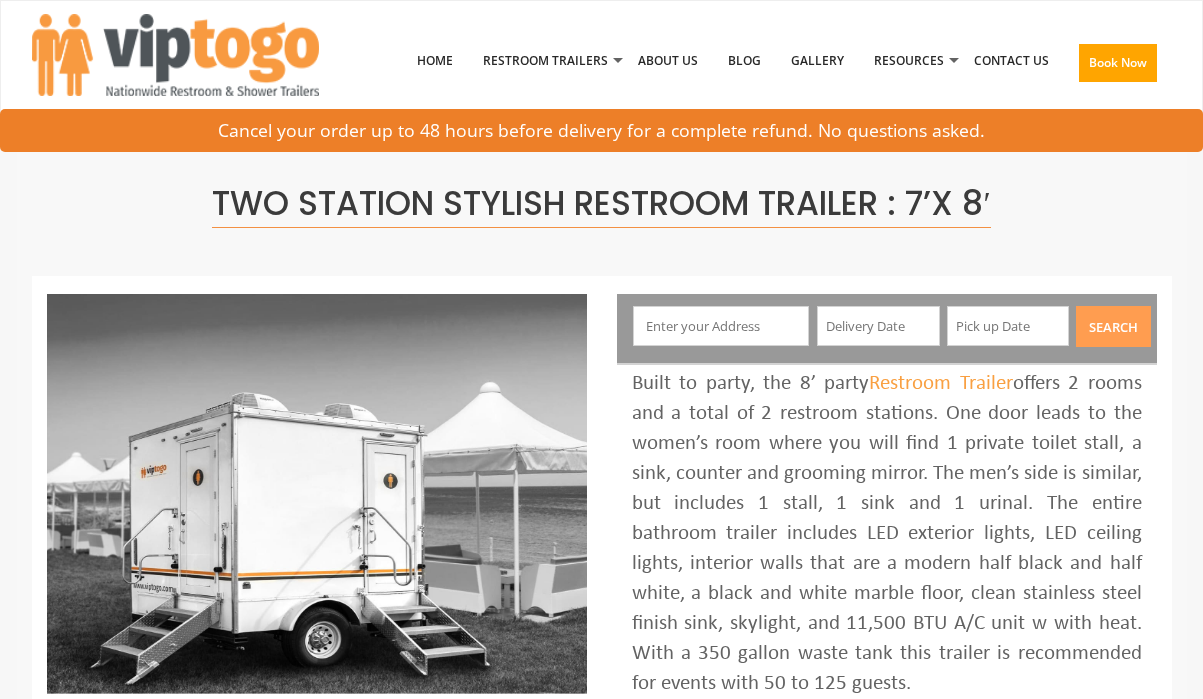 scroll, scrollTop: 0, scrollLeft: 0, axis: both 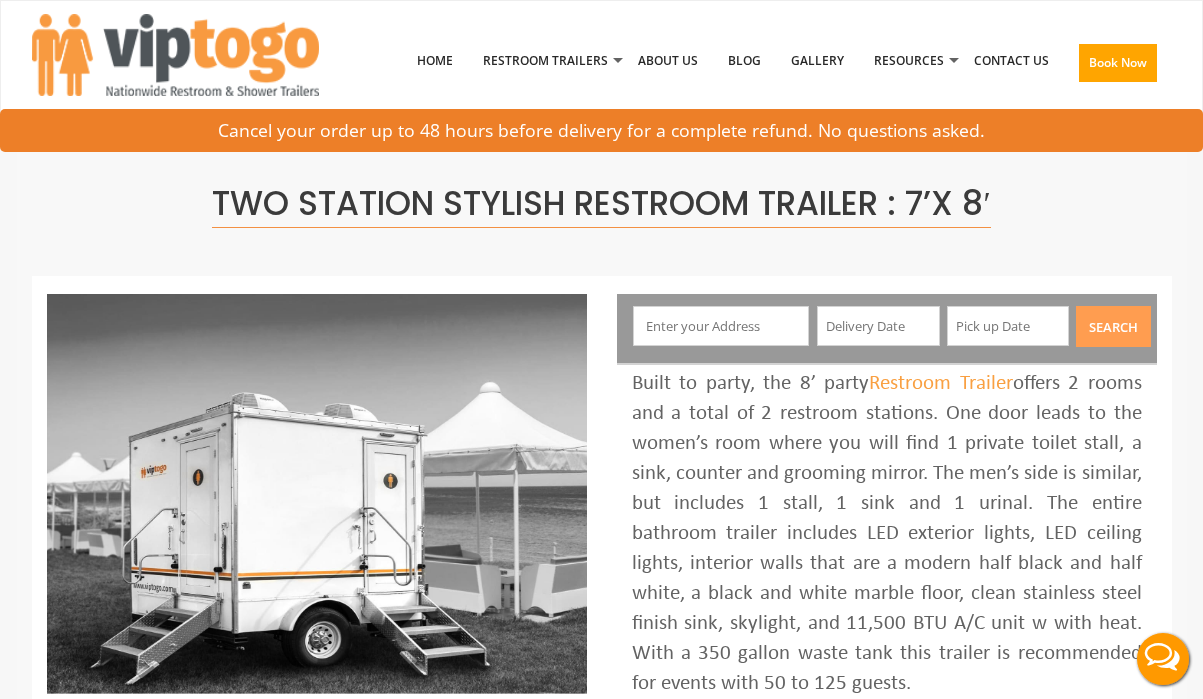 click at bounding box center [878, 326] 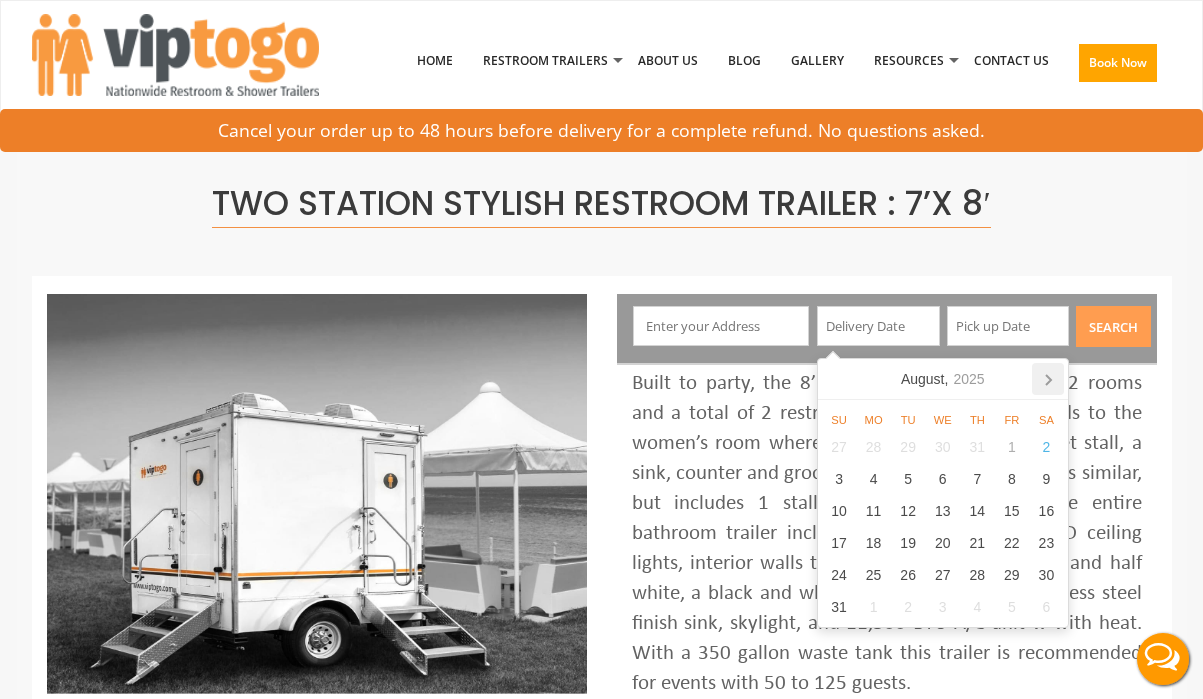 click 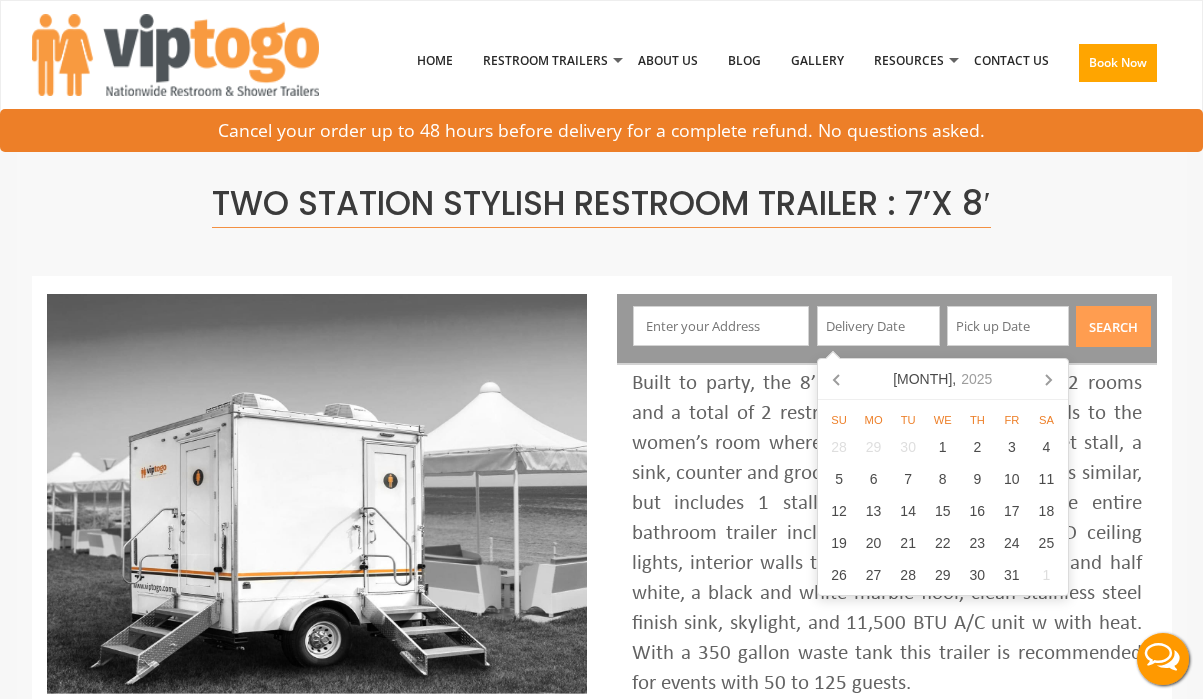 click 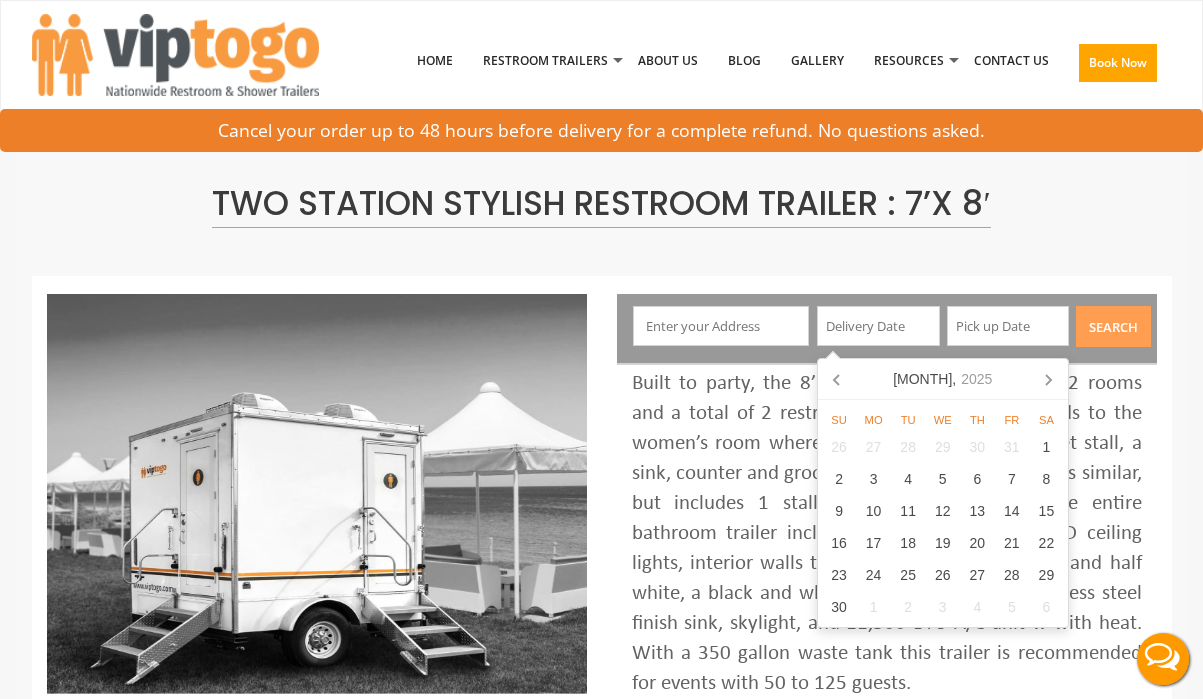 click 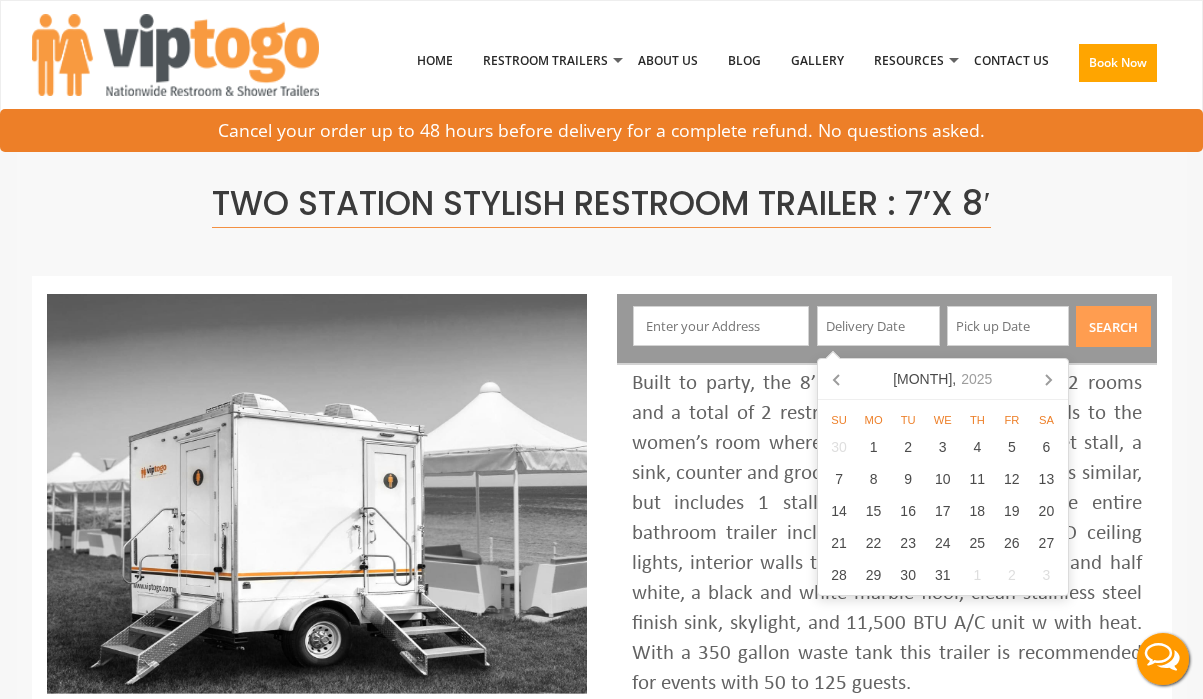 click 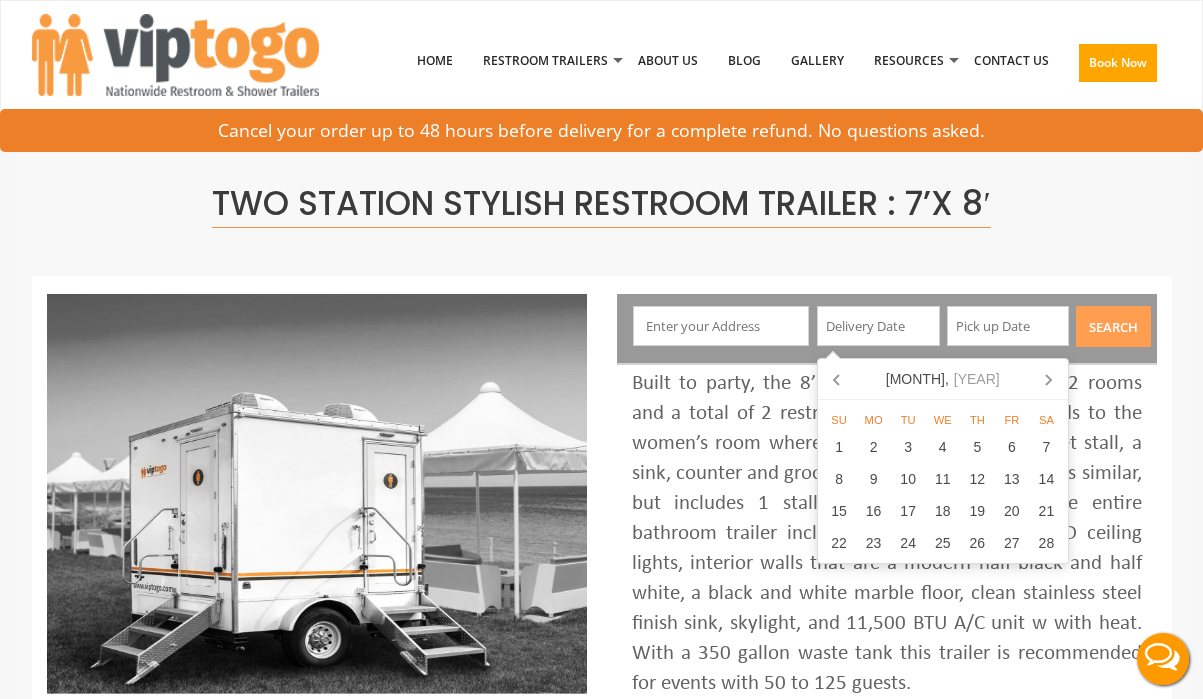 click 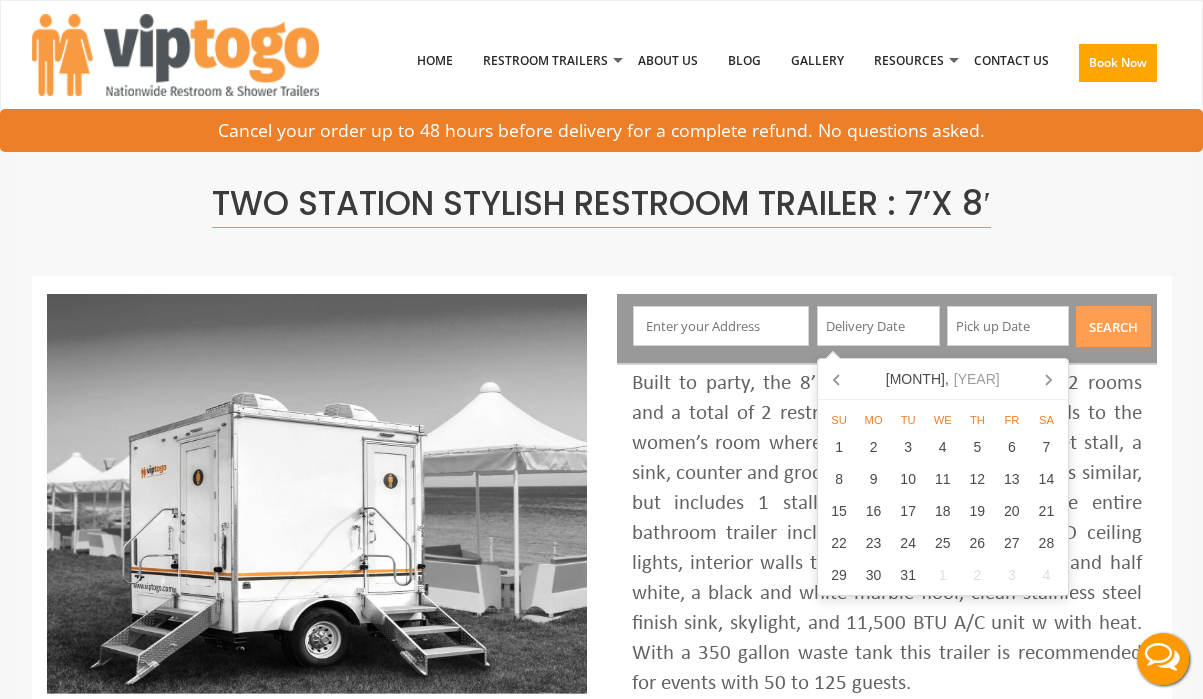 click 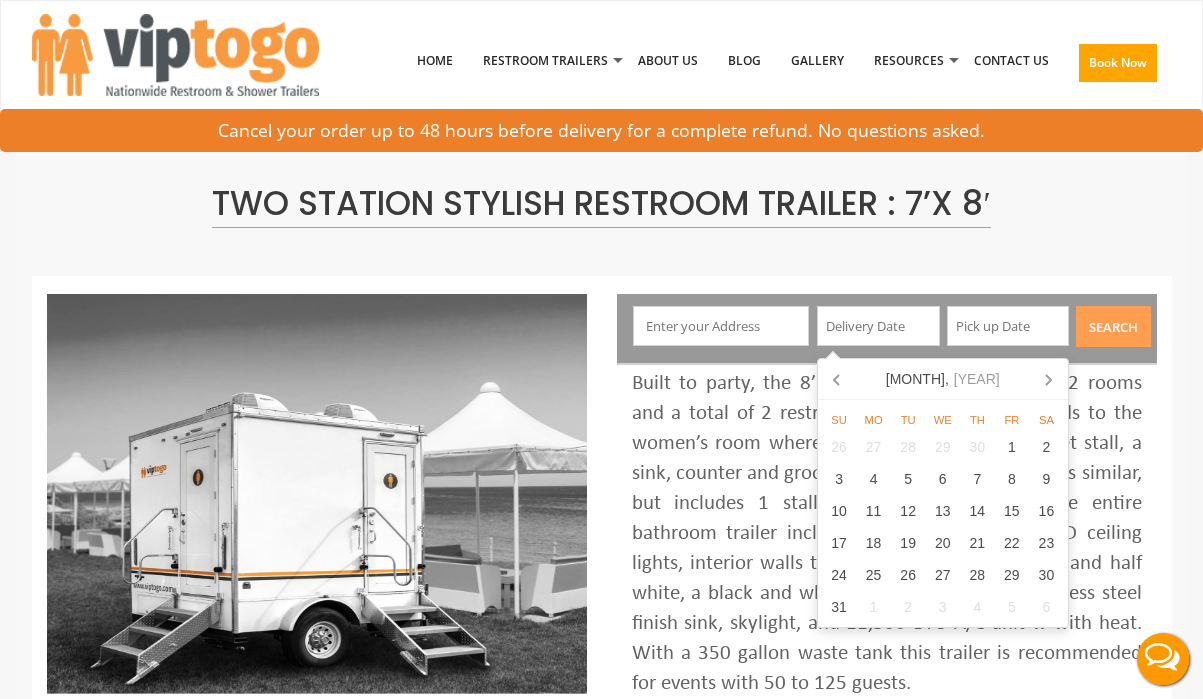 click 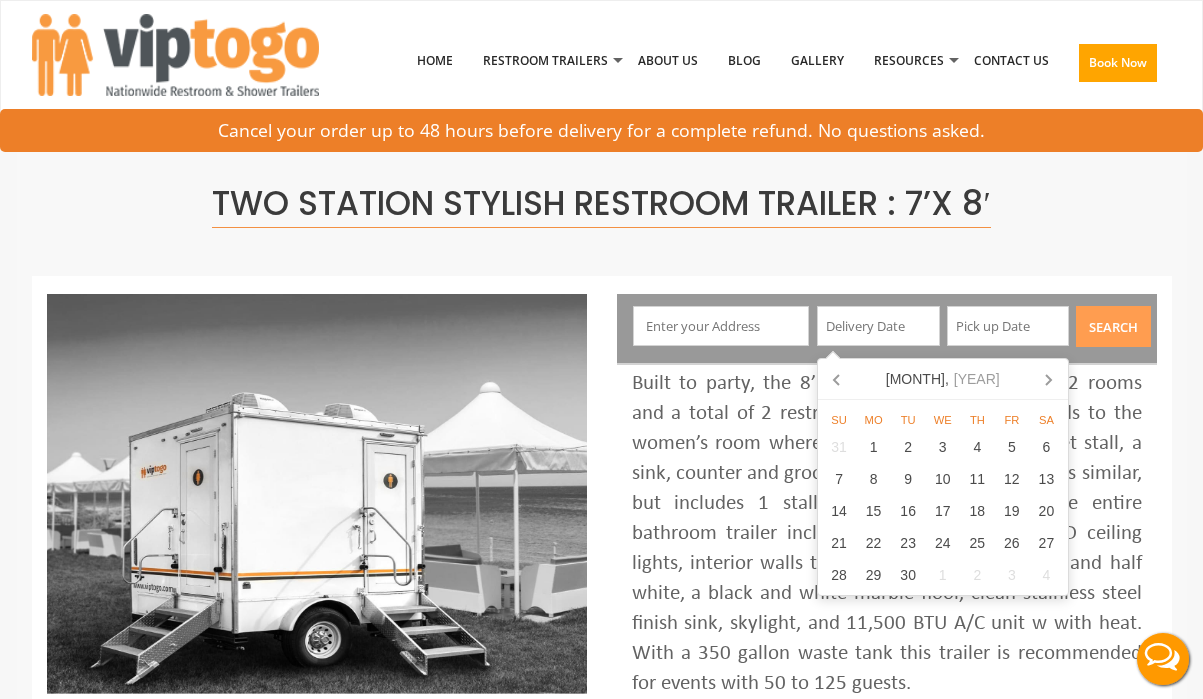 click 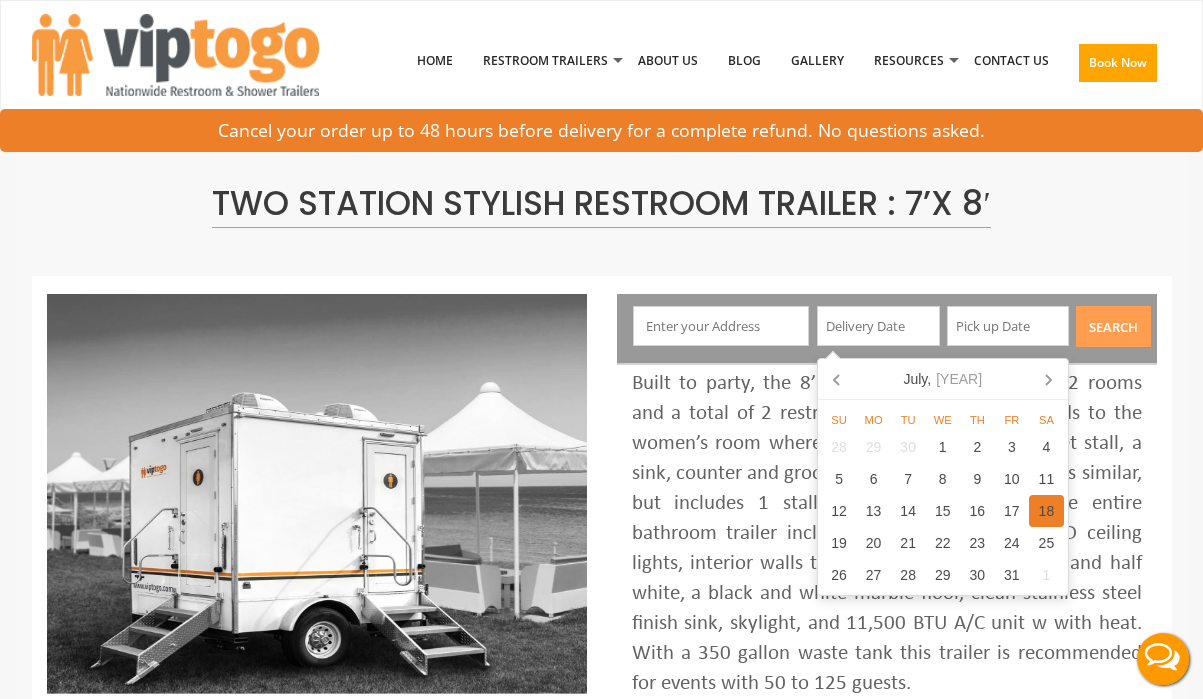 click on "18" at bounding box center [1046, 511] 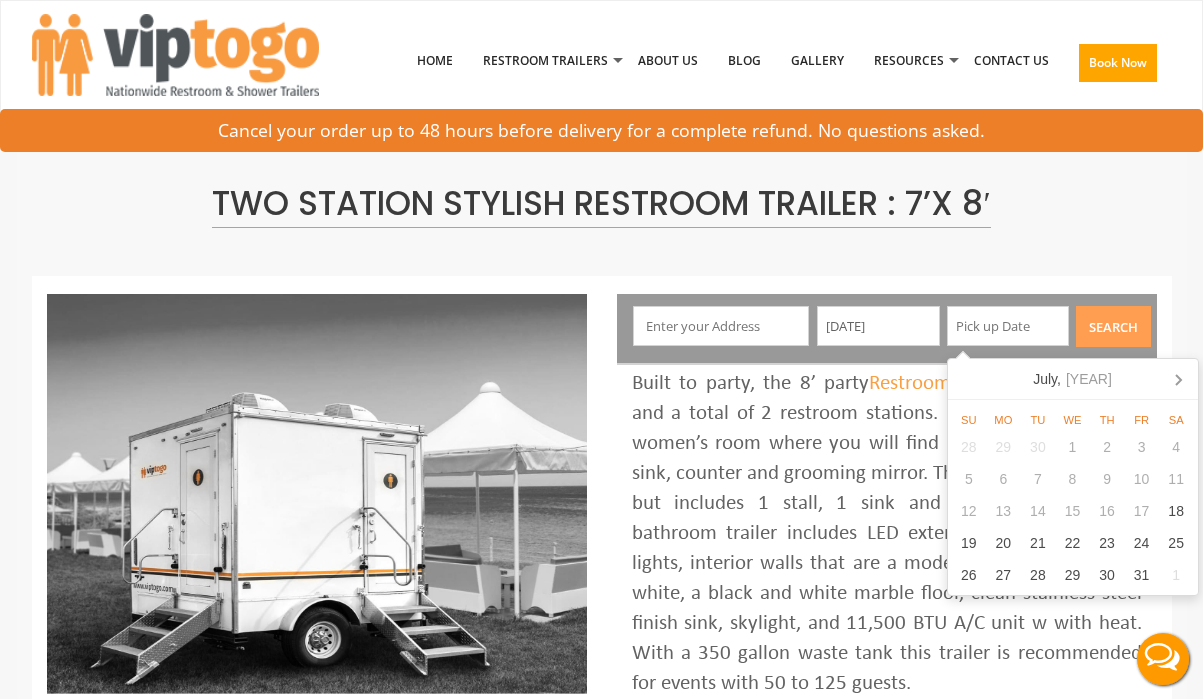 click at bounding box center [1008, 326] 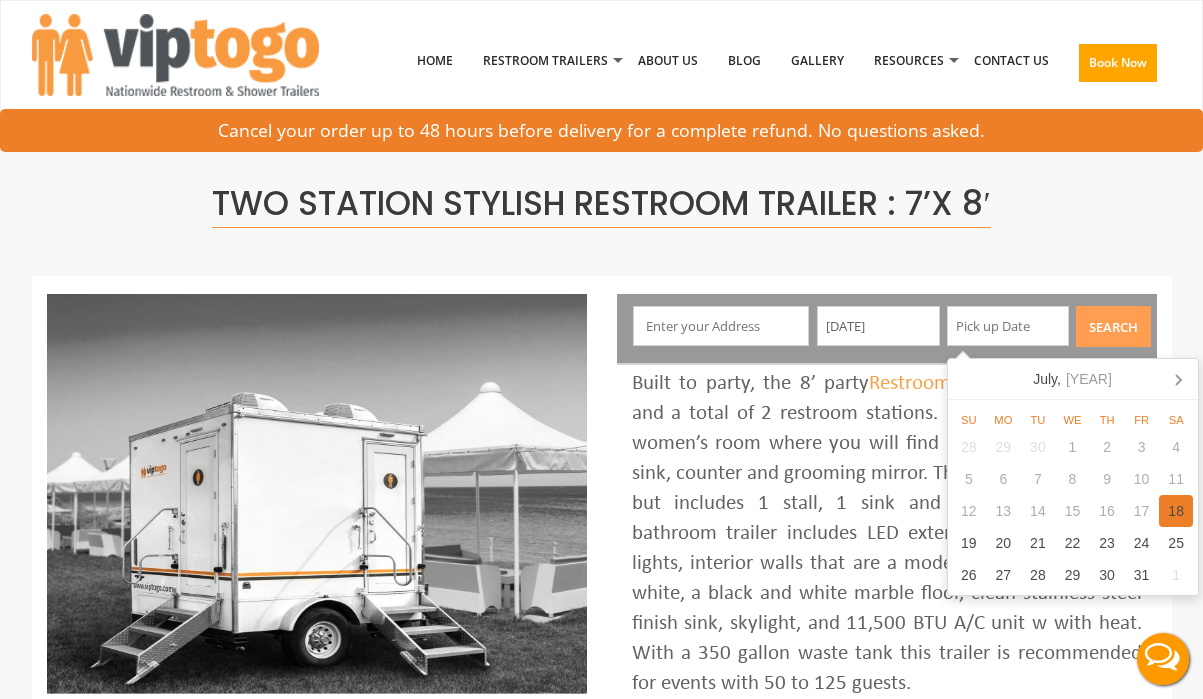 click on "18" at bounding box center [1176, 511] 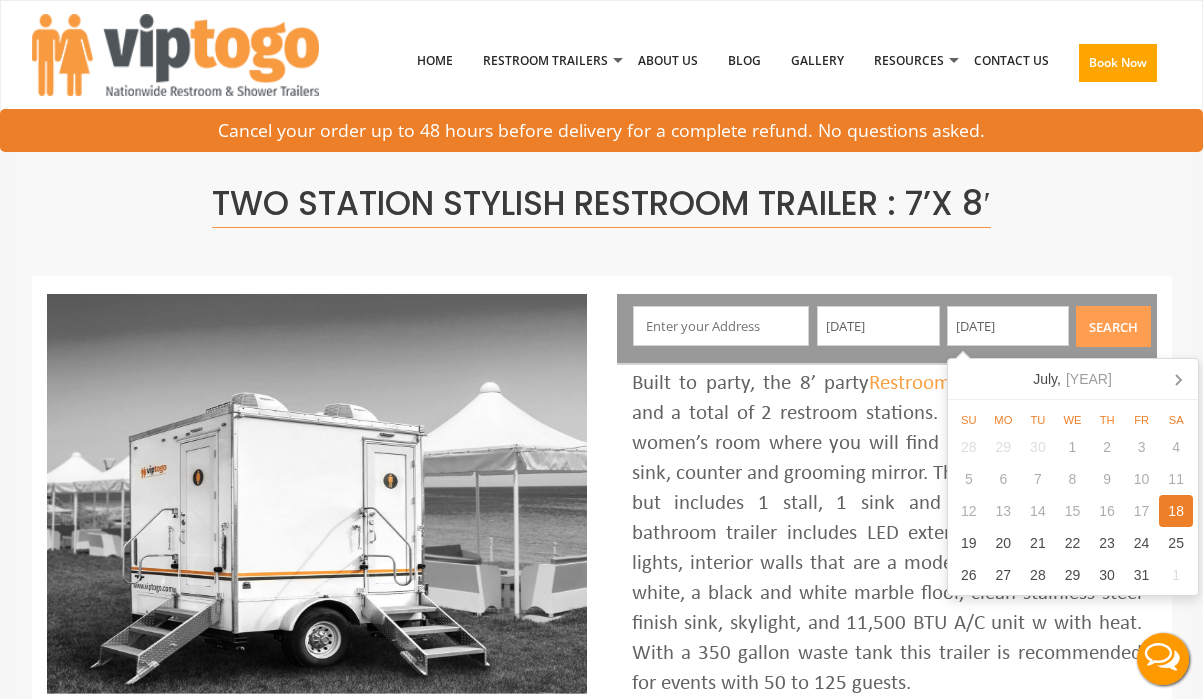 click on "Search" at bounding box center [1113, 326] 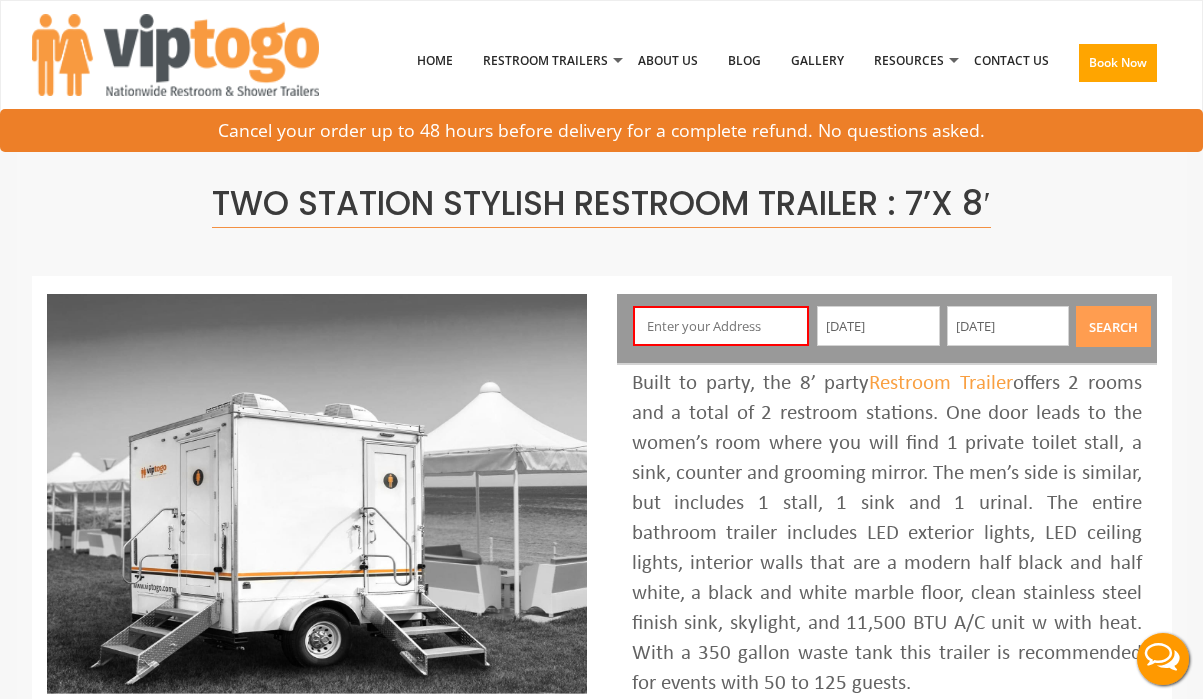 click at bounding box center [721, 326] 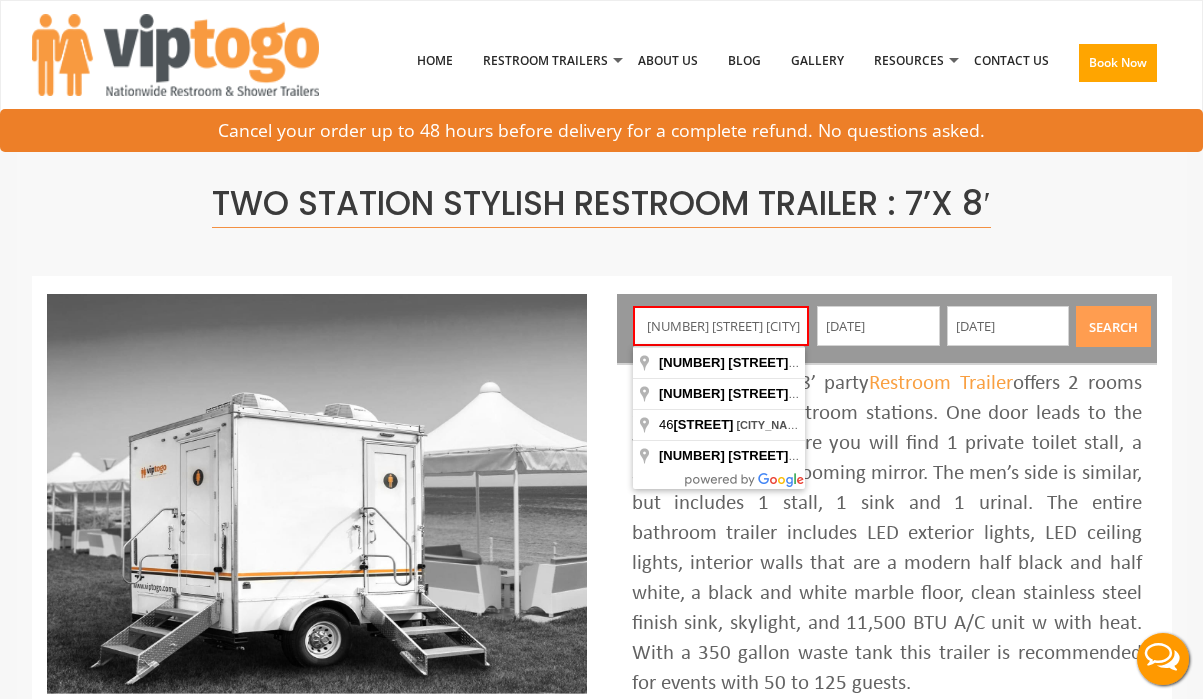 scroll, scrollTop: 0, scrollLeft: 3, axis: horizontal 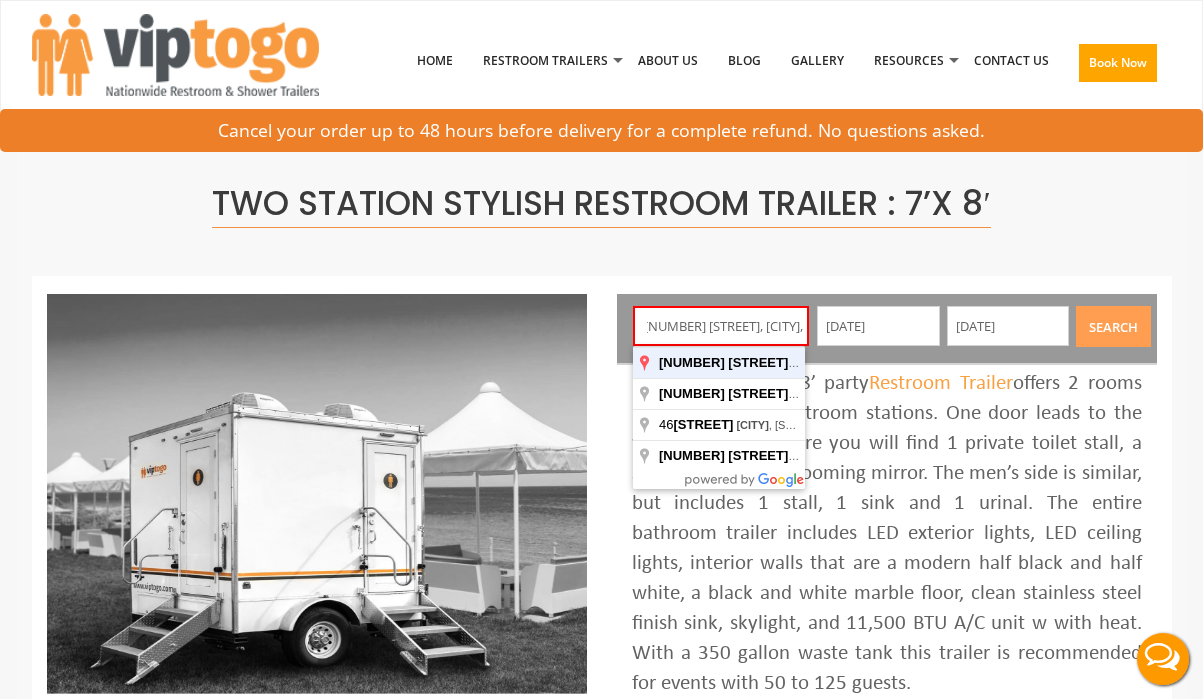 type on "46 Cooper St, Southampton, NY, USA" 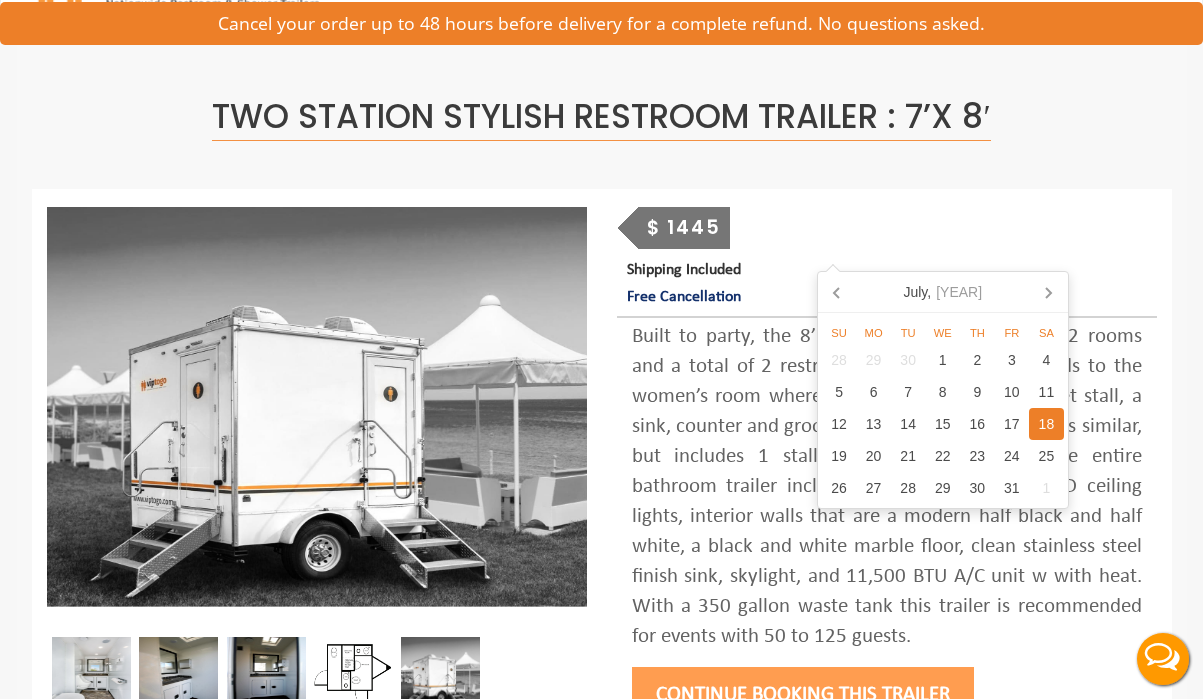 scroll, scrollTop: 92, scrollLeft: 0, axis: vertical 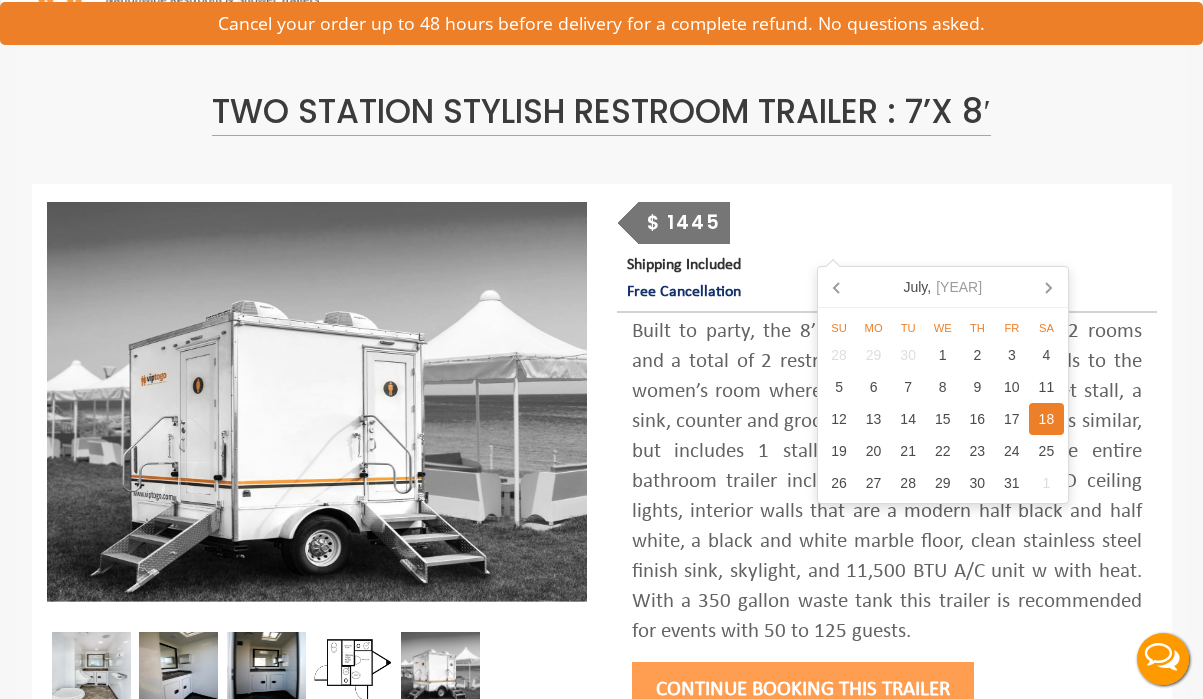 click on "Built to party, the 8’ party  Restroom Trailer  offers 2 rooms and a total of 2 restroom stations. One door leads to the women’s room where you will find 1 private toilet stall, a sink, counter and grooming mirror. The men’s side is similar, but includes 1 stall, 1 sink and 1 urinal. The entire bathroom trailer includes LED exterior lights, LED ceiling lights, interior walls that are a modern half black and half white, a black and white marble floor, clean stainless steel finish sink, skylight, and 11,500 BTU A/C unit w with heat. With a 350 gallon waste tank this trailer is recommended for events with 50 to 125 guests." at bounding box center [887, 482] 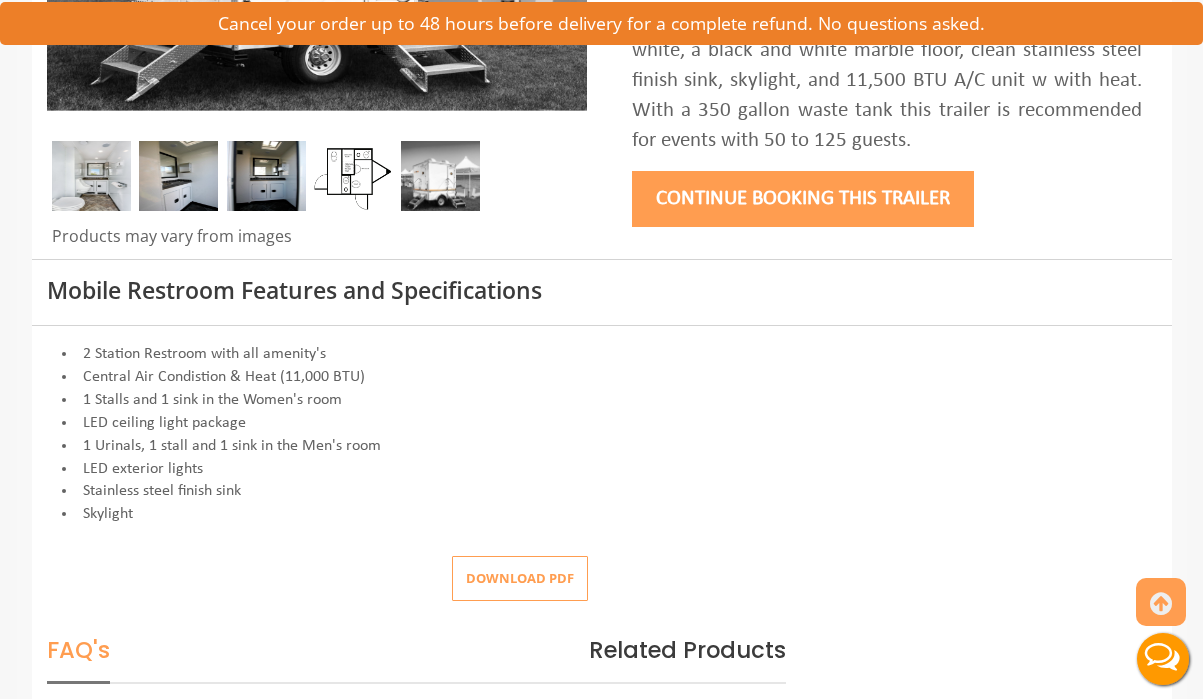 scroll, scrollTop: 585, scrollLeft: 0, axis: vertical 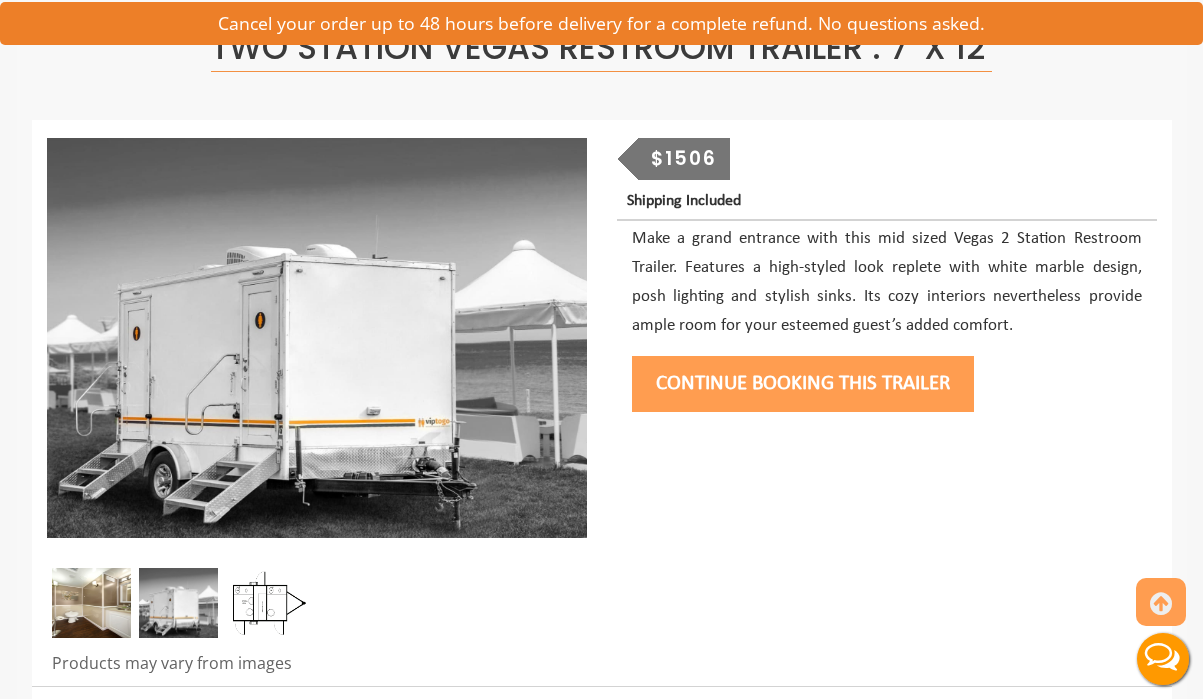 click at bounding box center (178, 603) 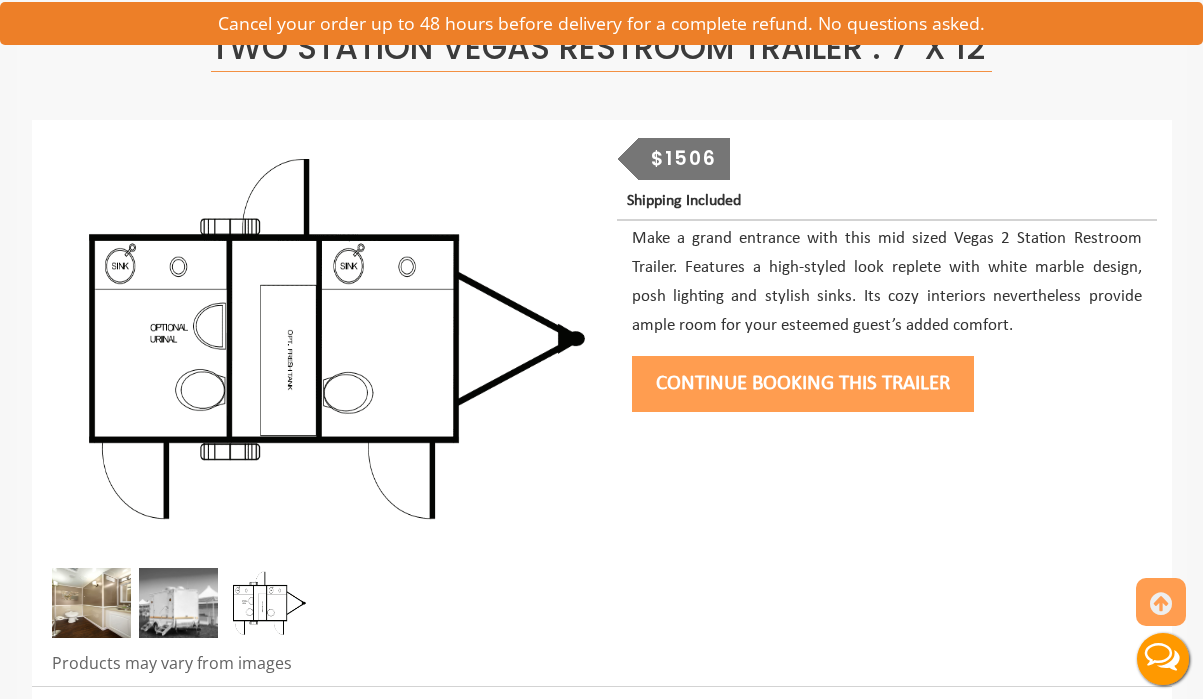 click at bounding box center [91, 603] 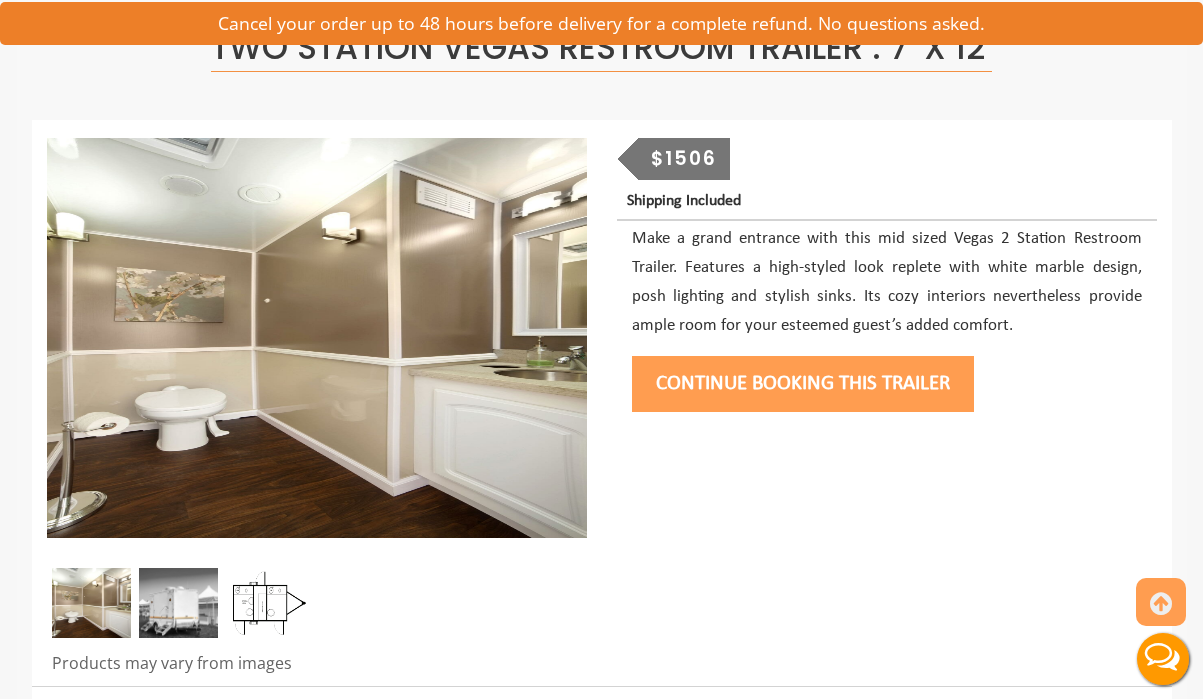 scroll, scrollTop: 159, scrollLeft: 0, axis: vertical 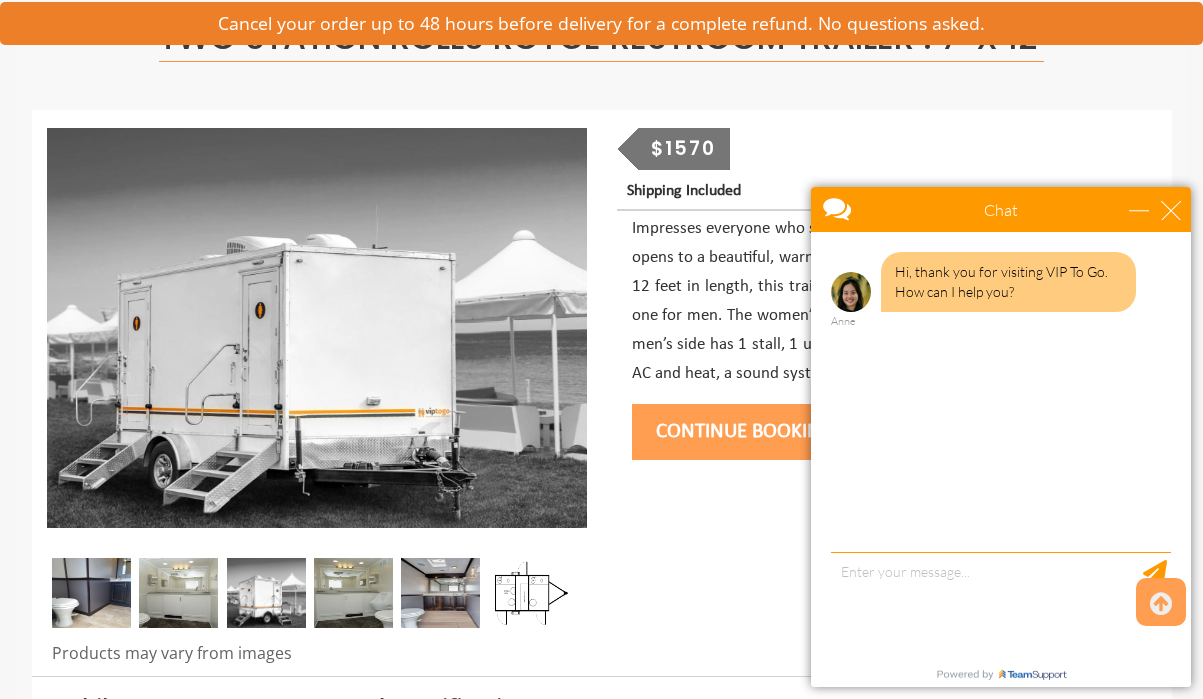 click at bounding box center (178, 593) 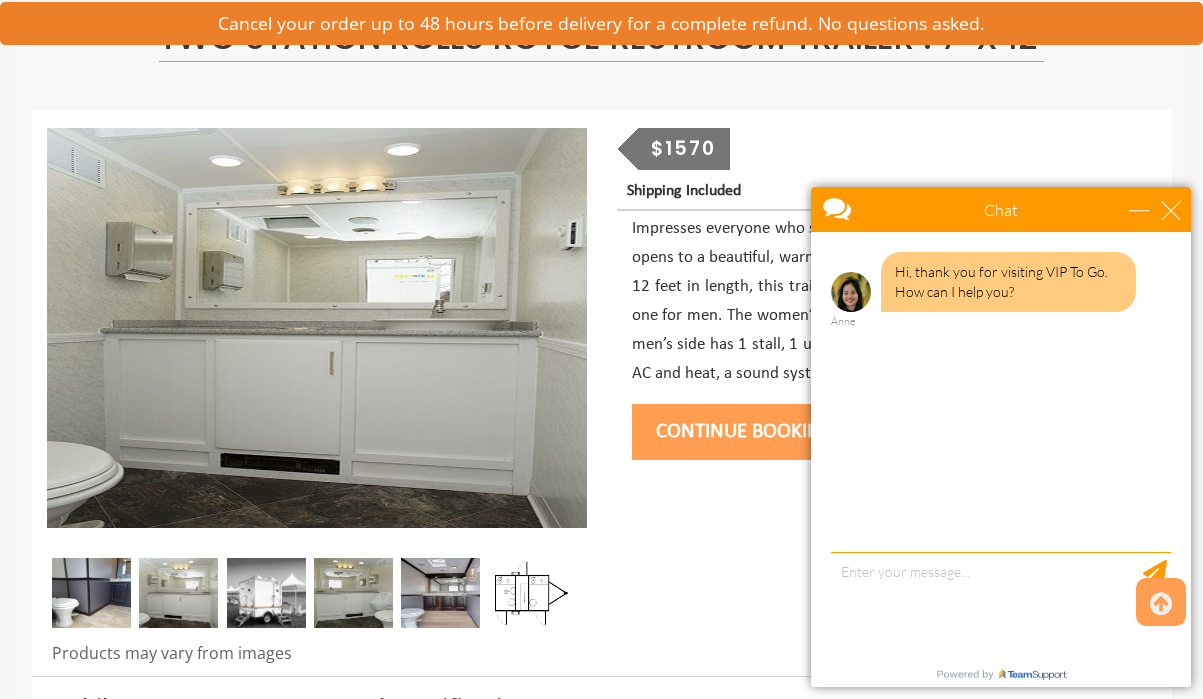 click at bounding box center (91, 593) 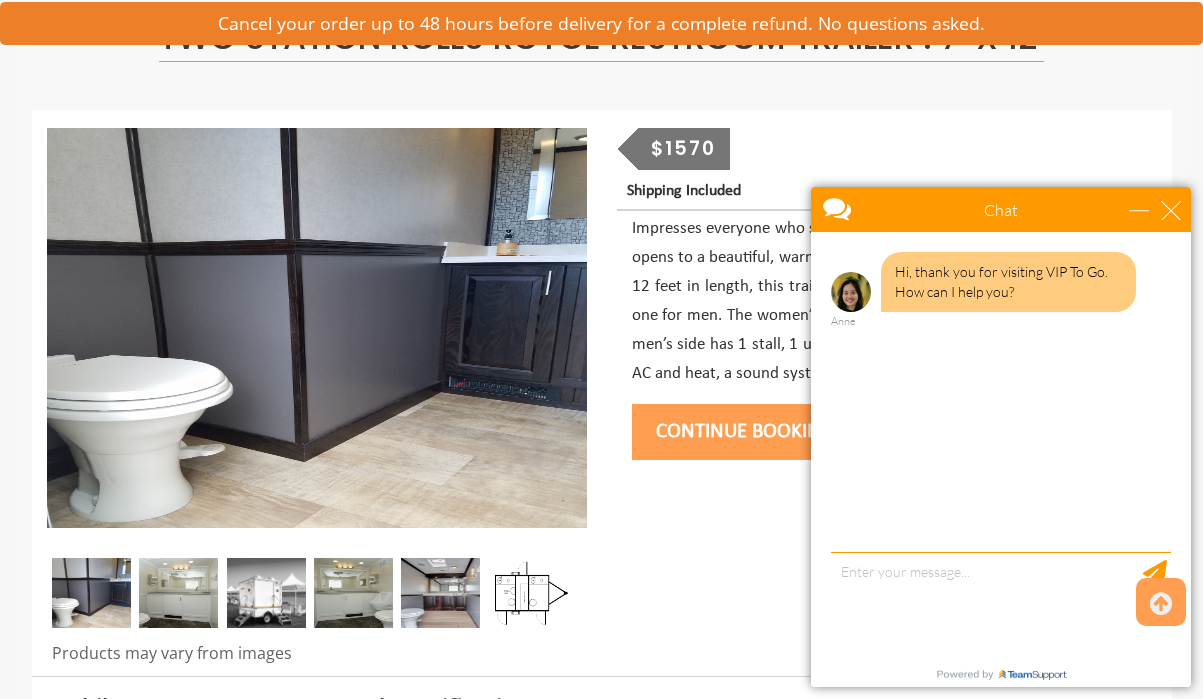 click at bounding box center [178, 593] 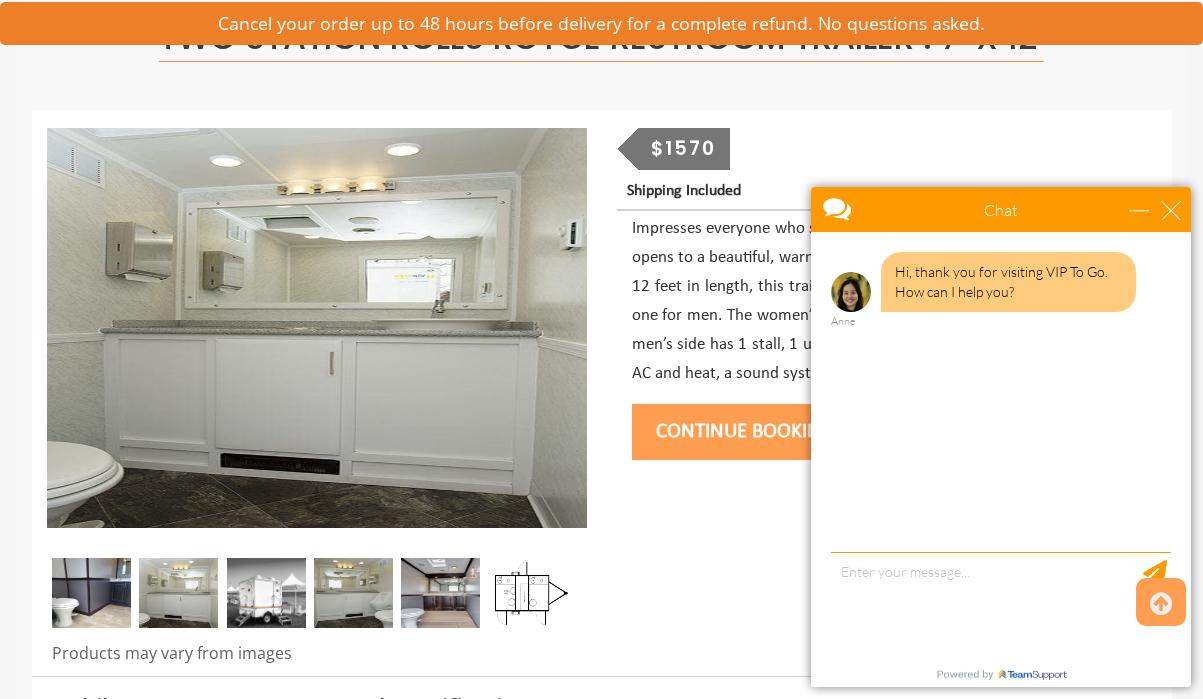 click at bounding box center (266, 593) 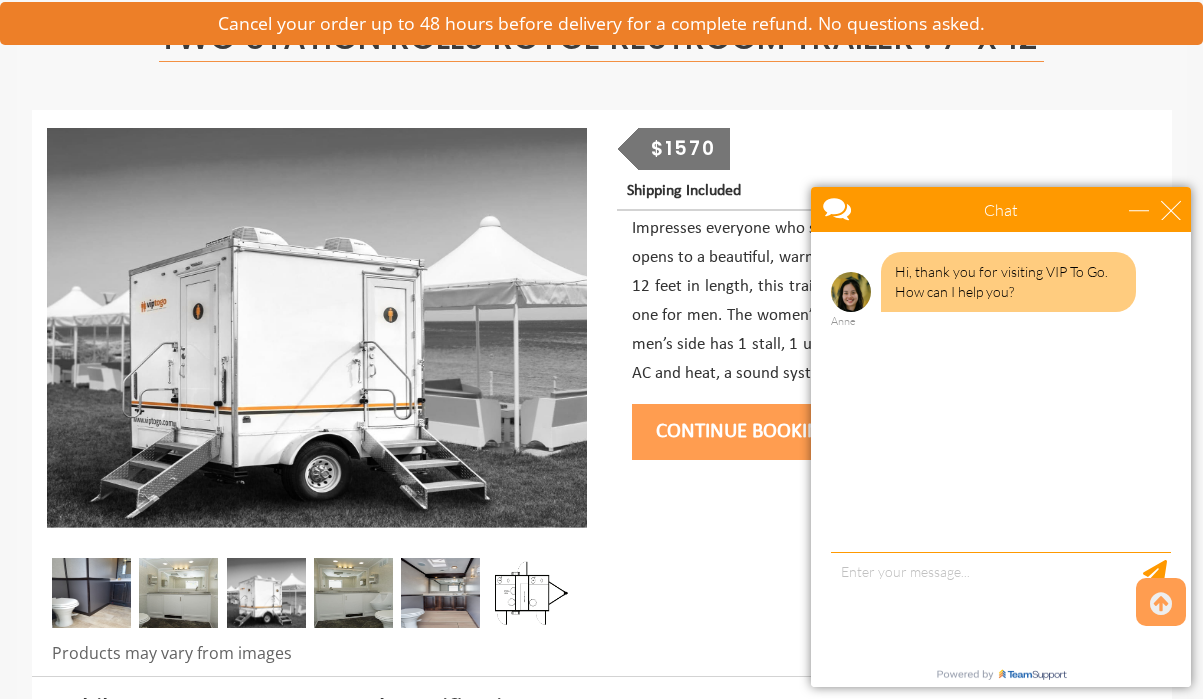 click at bounding box center (353, 593) 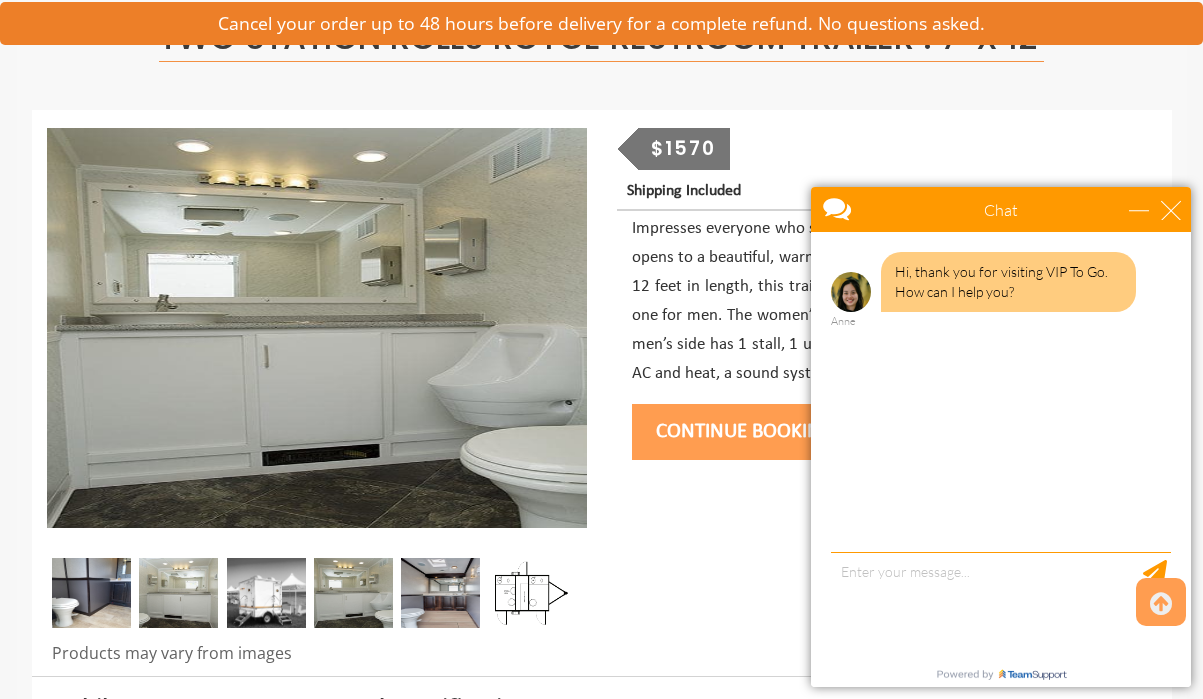 click at bounding box center (440, 593) 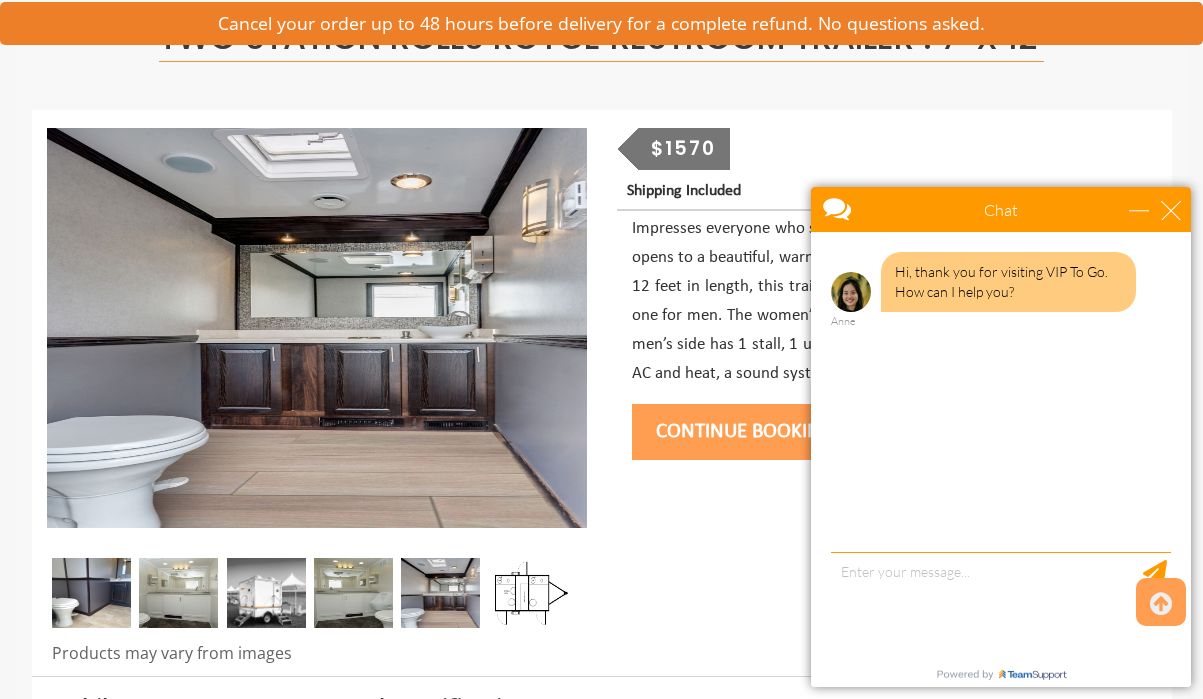 click at bounding box center [528, 593] 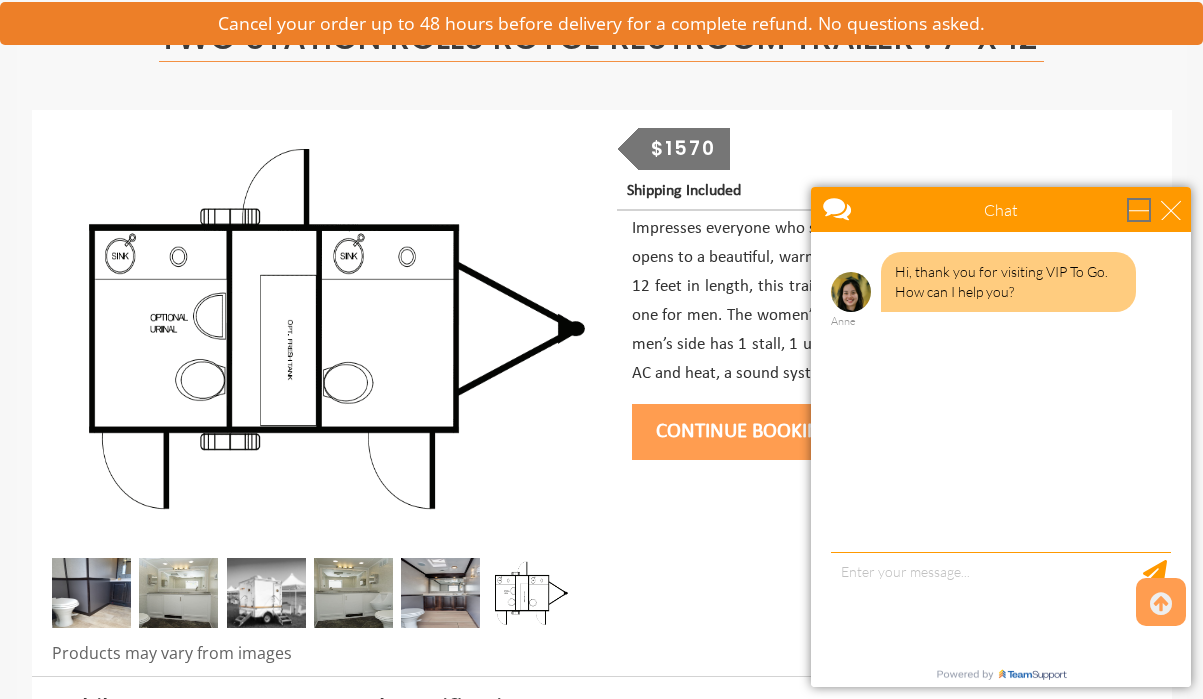 click at bounding box center (1139, 210) 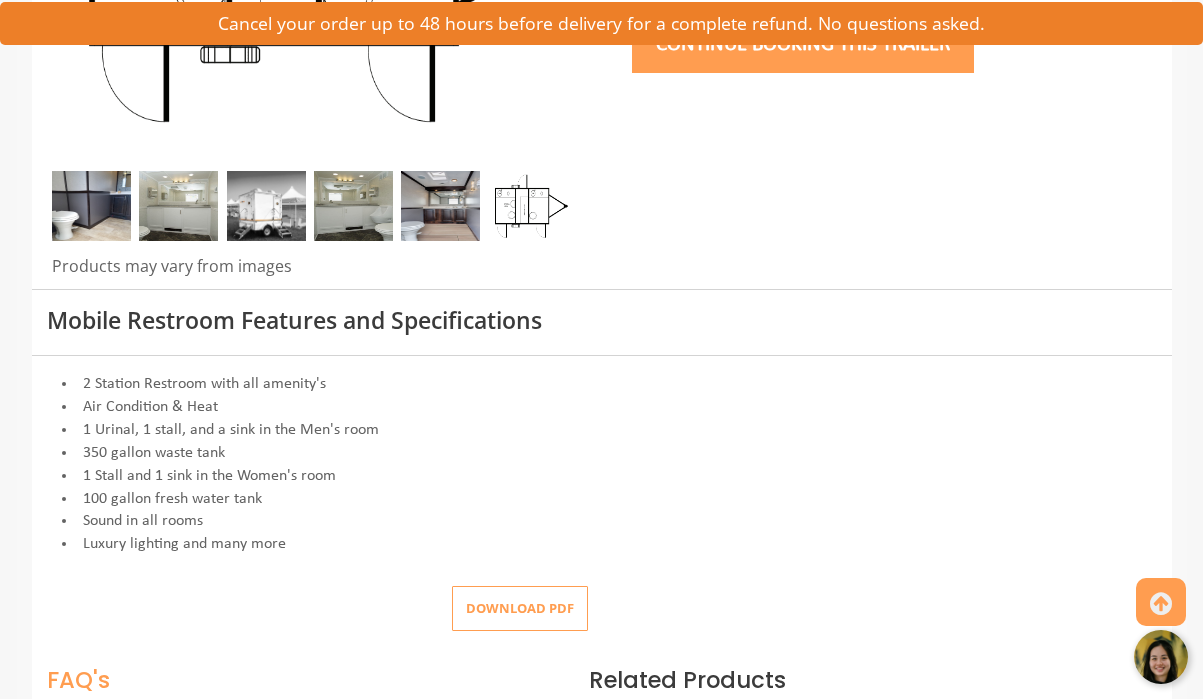 scroll, scrollTop: 0, scrollLeft: 0, axis: both 